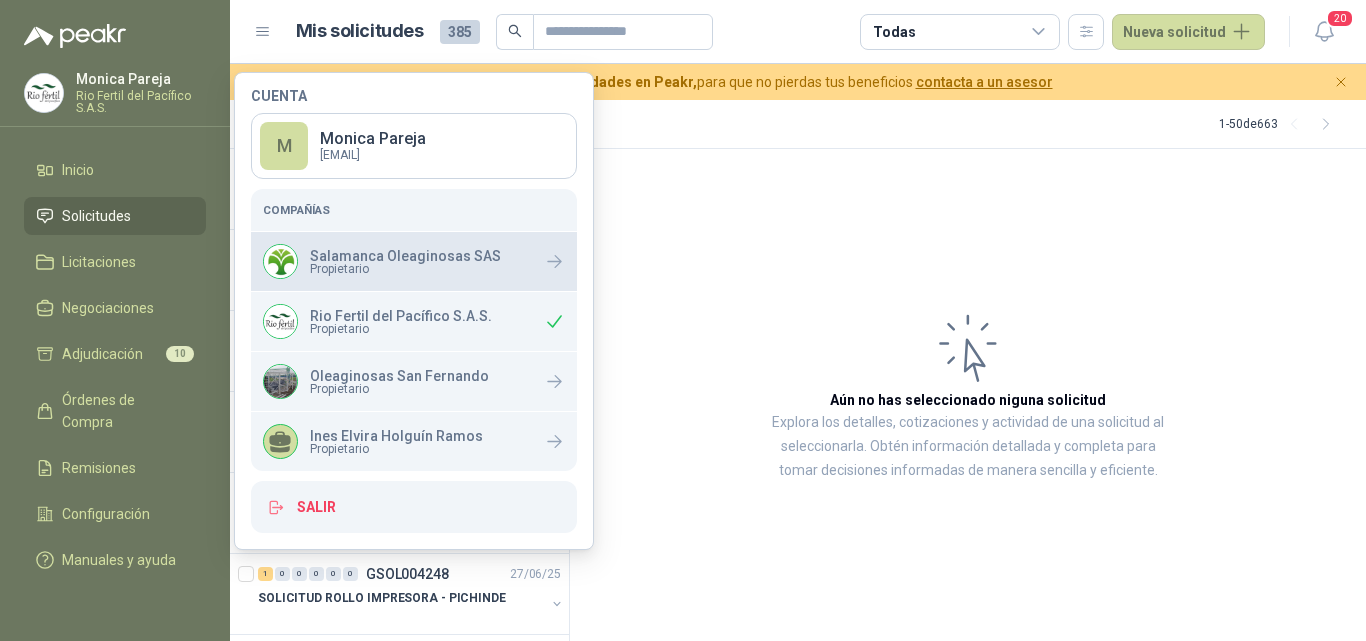 scroll, scrollTop: 0, scrollLeft: 0, axis: both 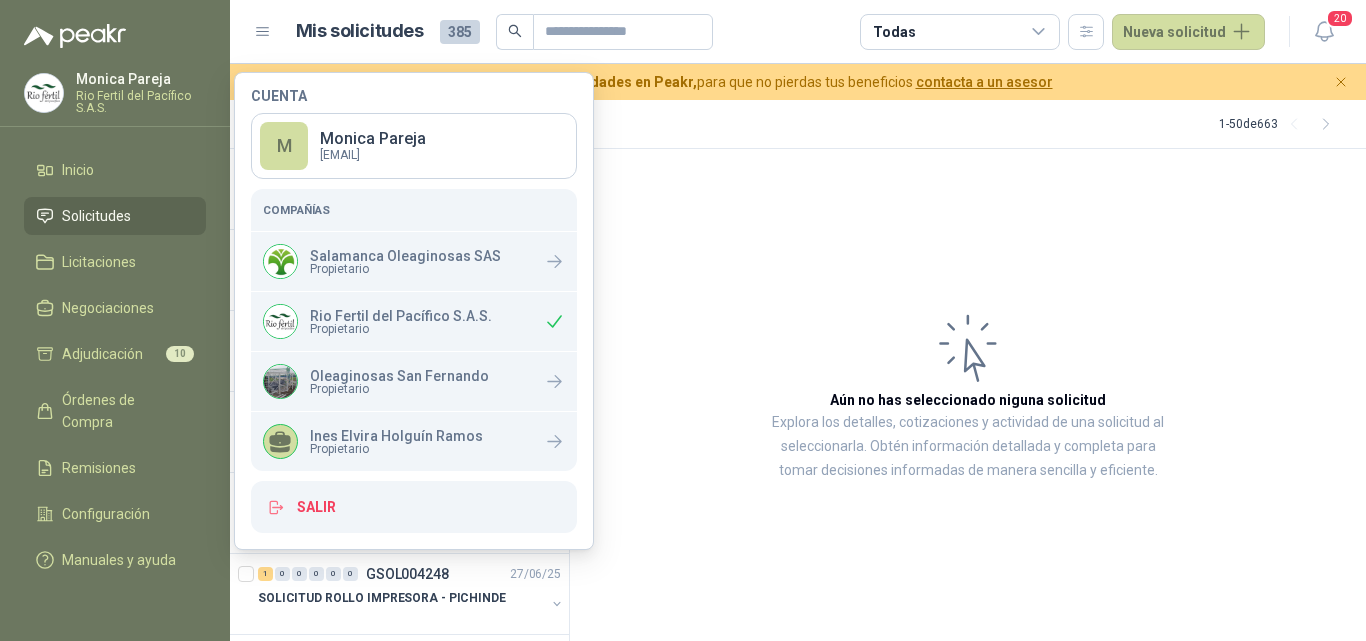 click on "[FIRST] [LAST]   [COMPANY]" at bounding box center (115, 99) 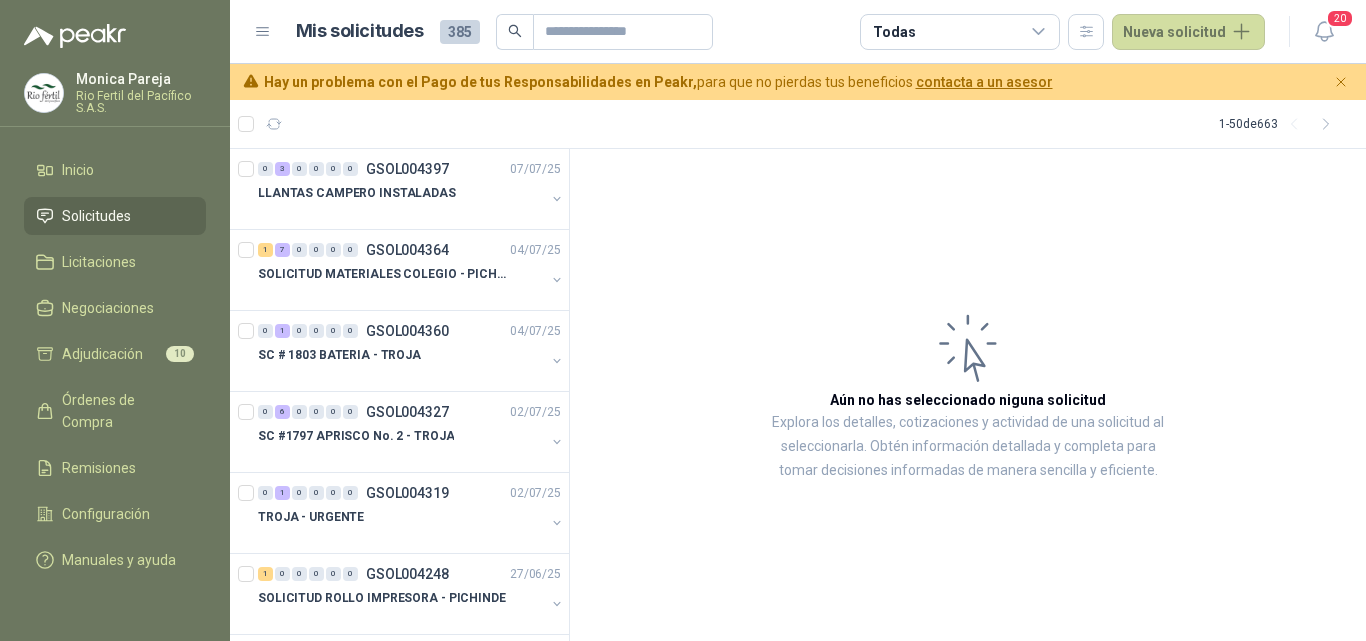click on "Rio Fertil del Pacífico S.A.S." at bounding box center [141, 102] 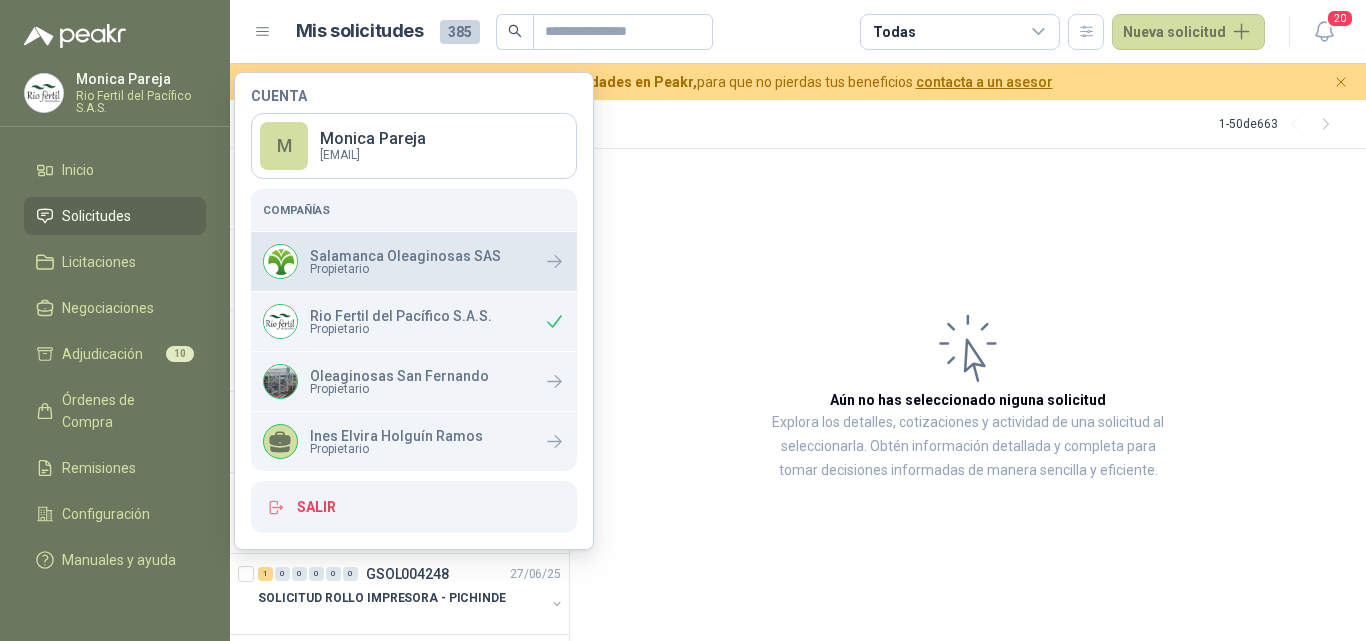 click on "Salamanca Oleaginosas SAS" at bounding box center (405, 256) 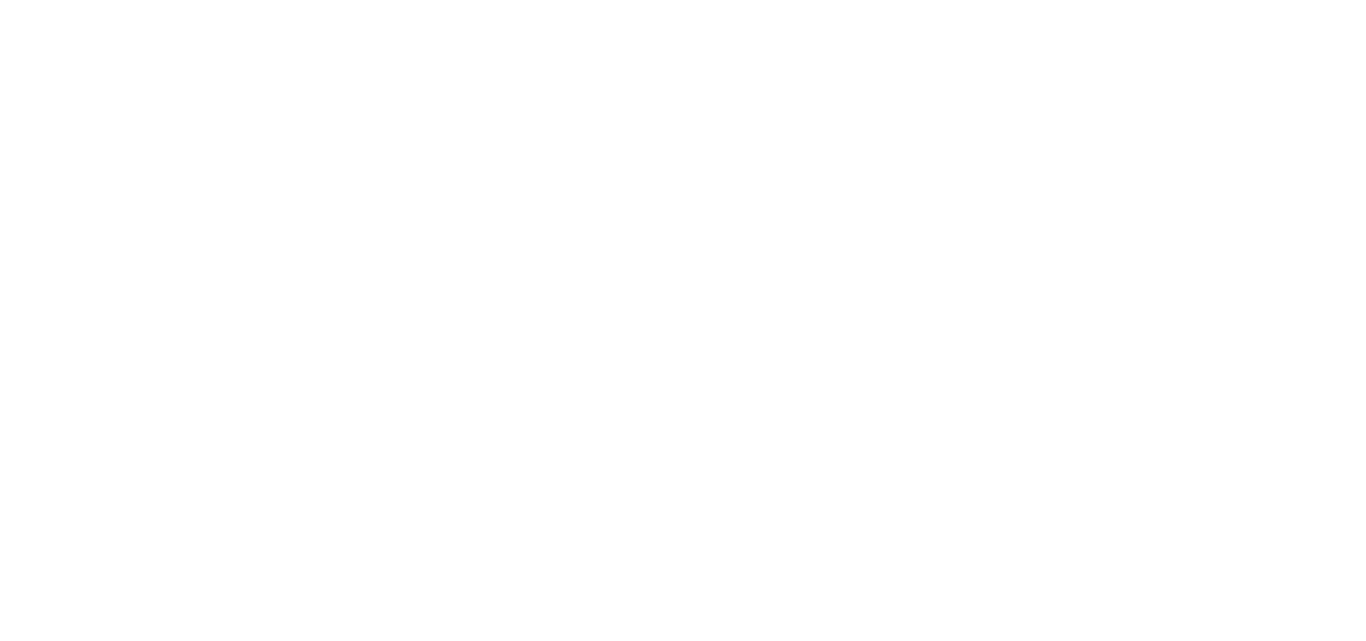 scroll, scrollTop: 0, scrollLeft: 0, axis: both 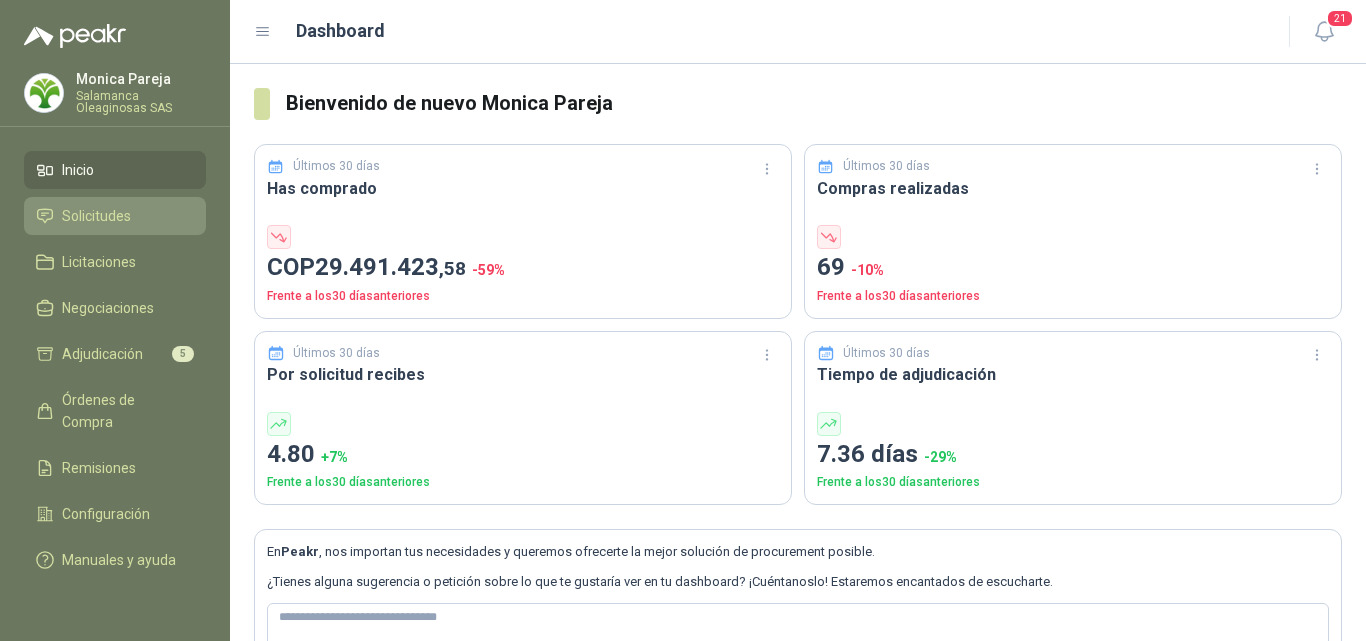 click on "Solicitudes" at bounding box center [96, 216] 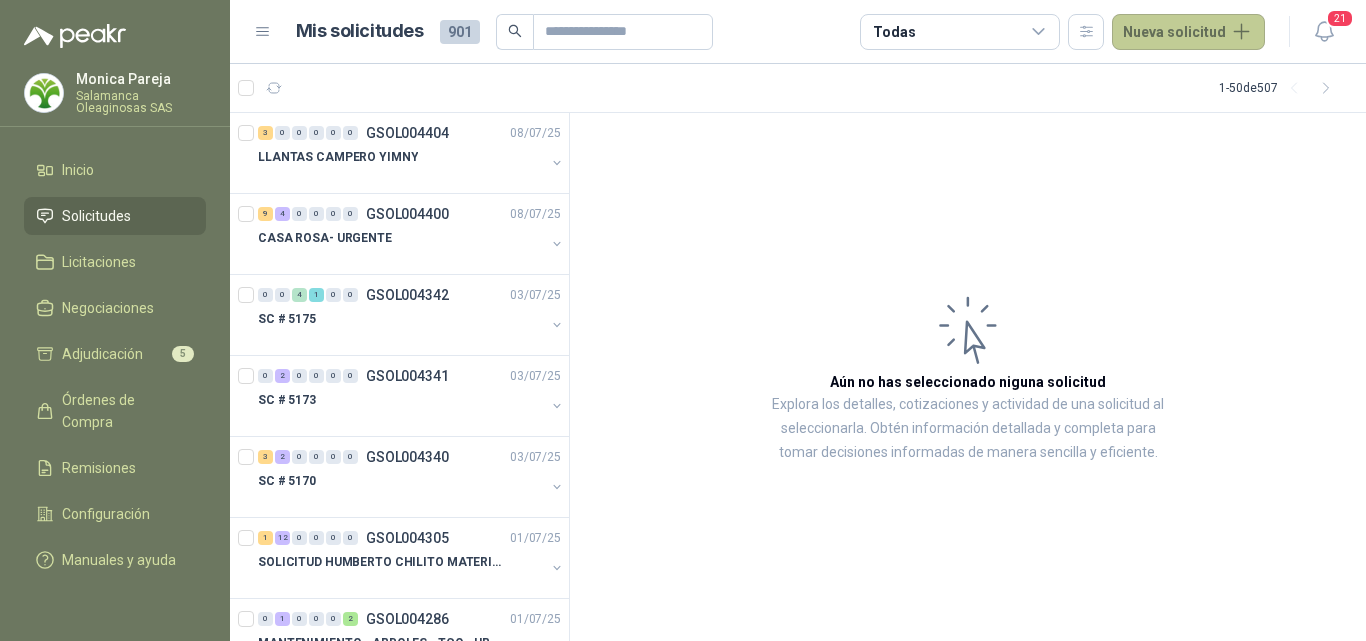 click on "Nueva solicitud" at bounding box center (1188, 32) 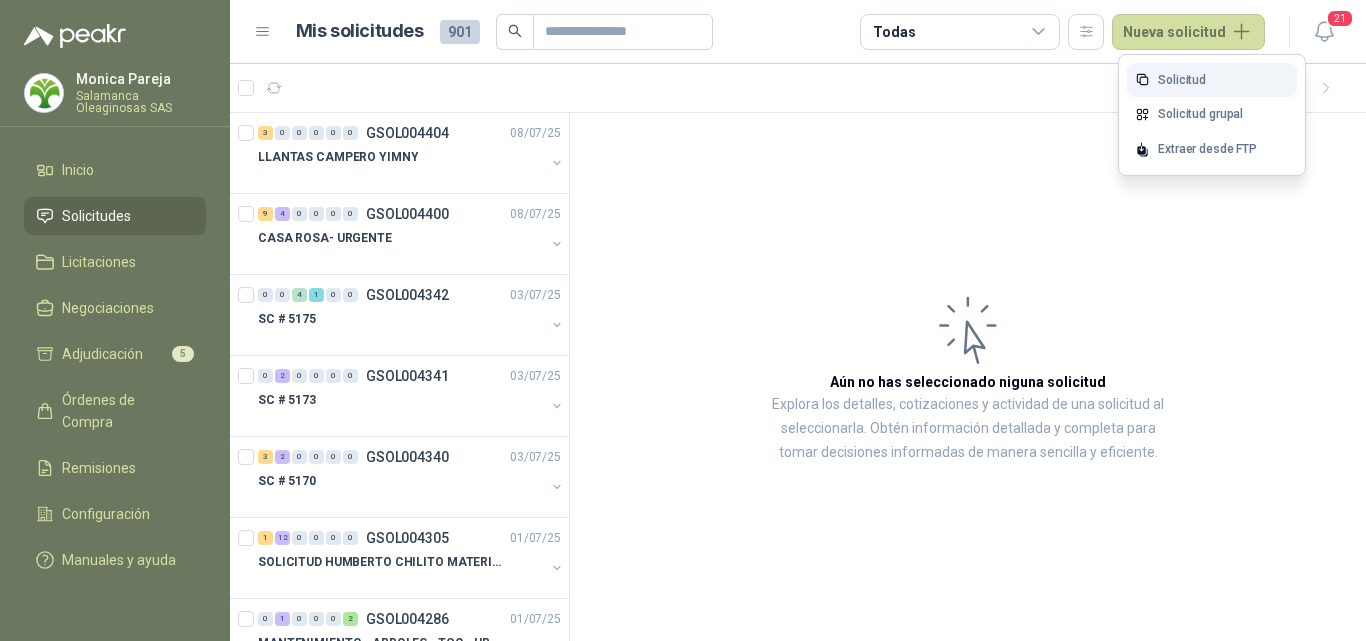 click on "Solicitud" at bounding box center [1212, 80] 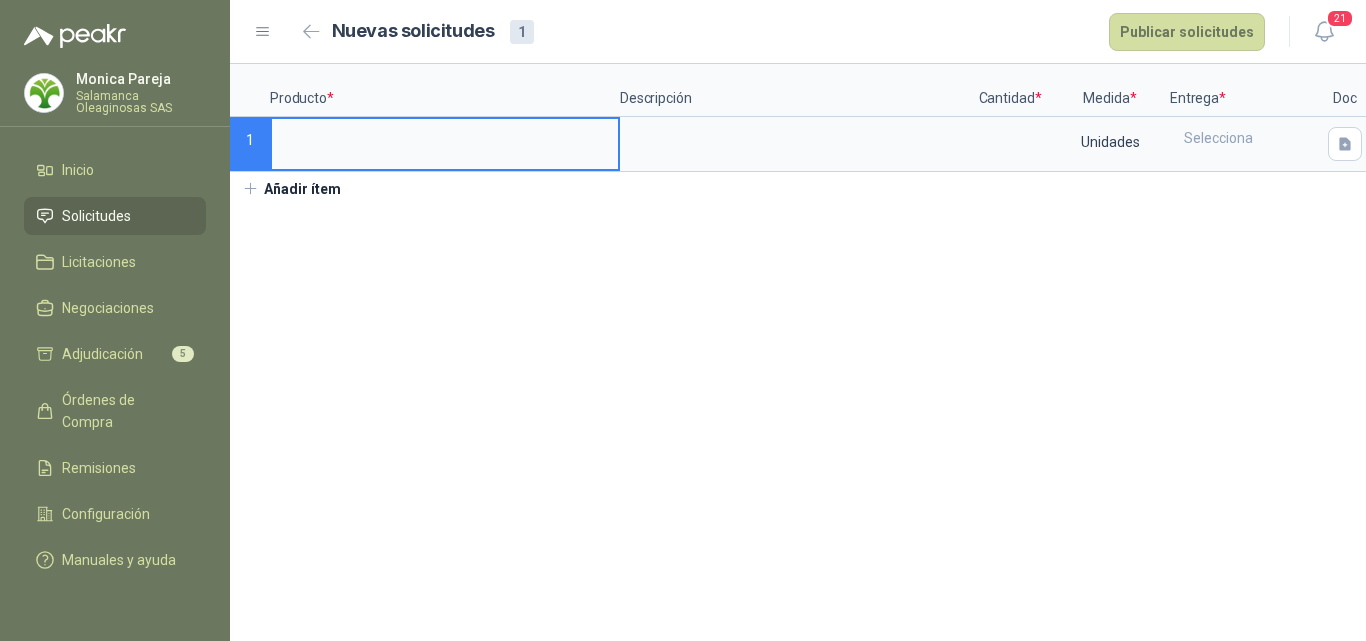 click on "Solicitudes" at bounding box center (96, 216) 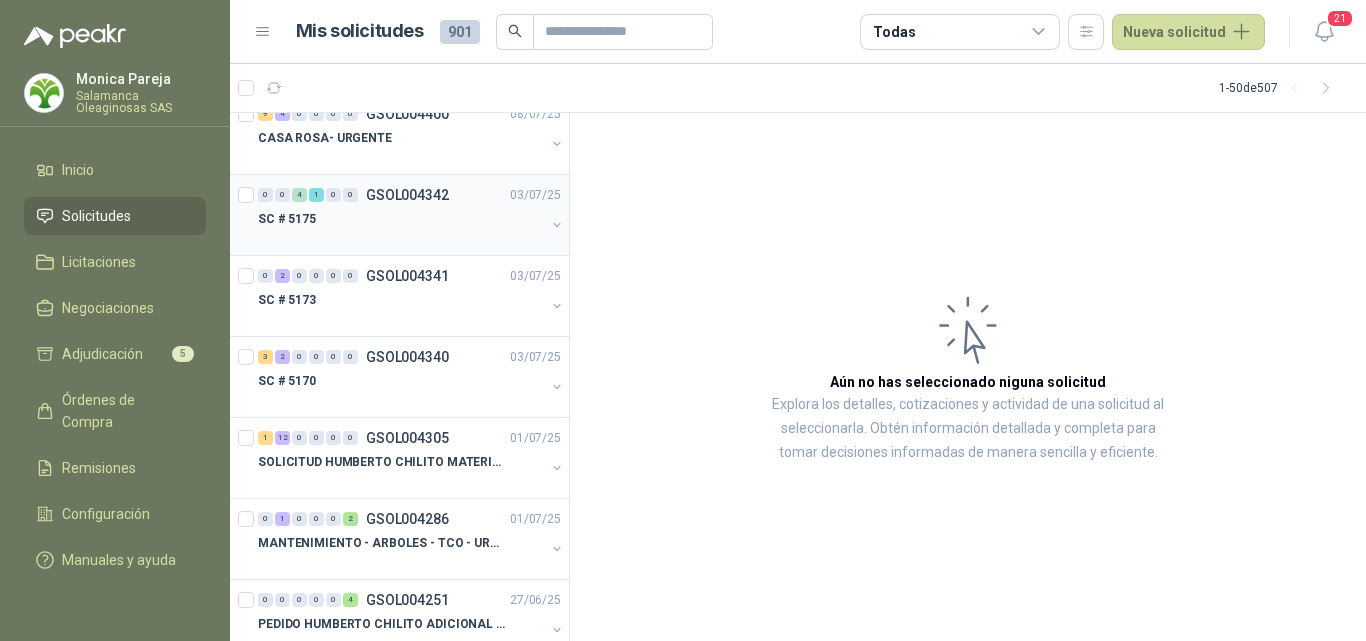 scroll, scrollTop: 0, scrollLeft: 0, axis: both 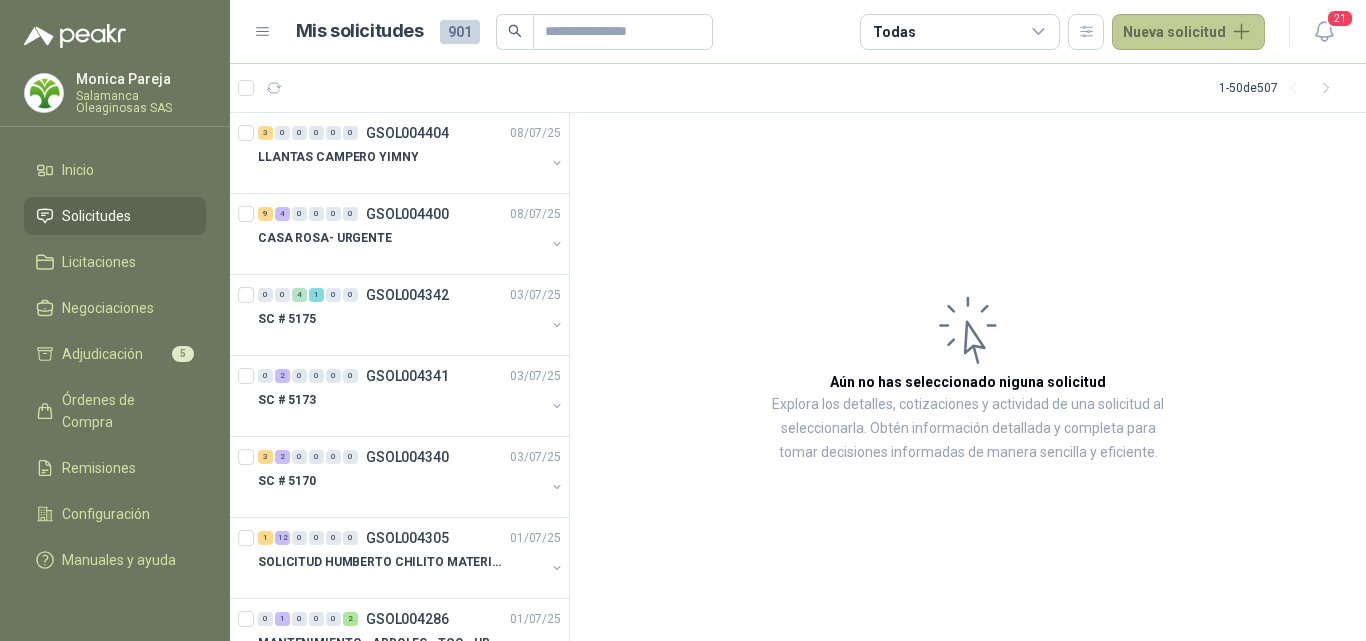 click on "Nueva solicitud" at bounding box center (1188, 32) 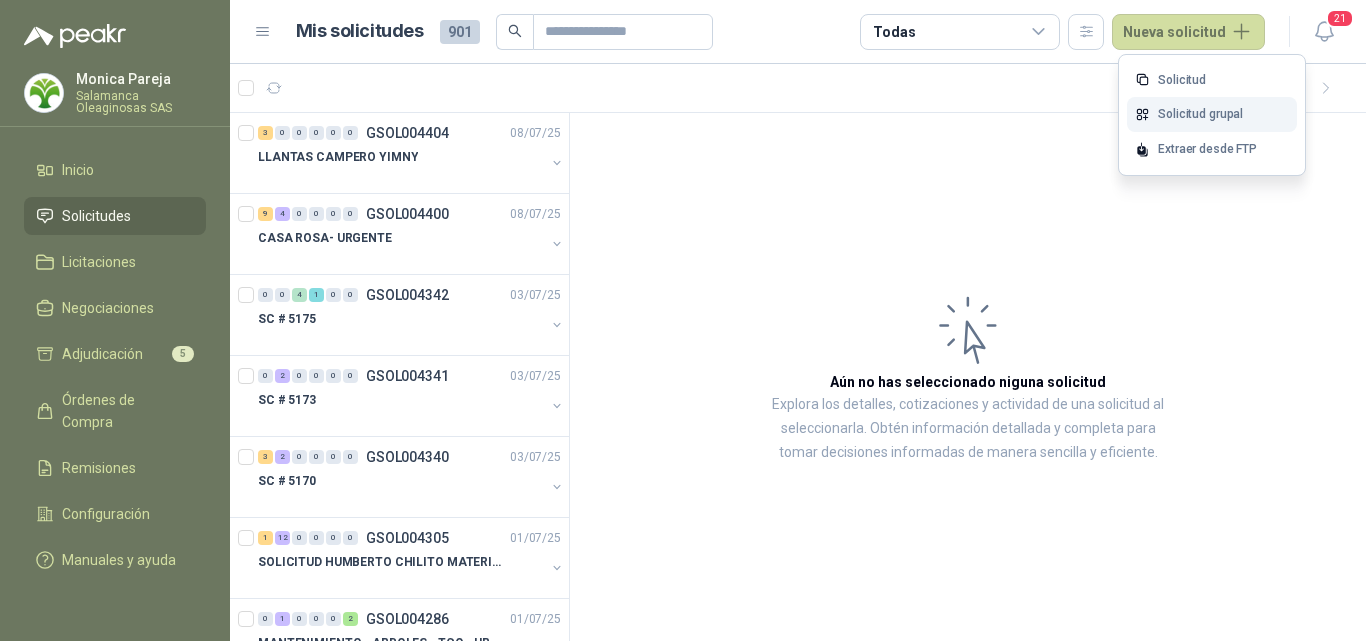 click on "Solicitud grupal" at bounding box center (1212, 114) 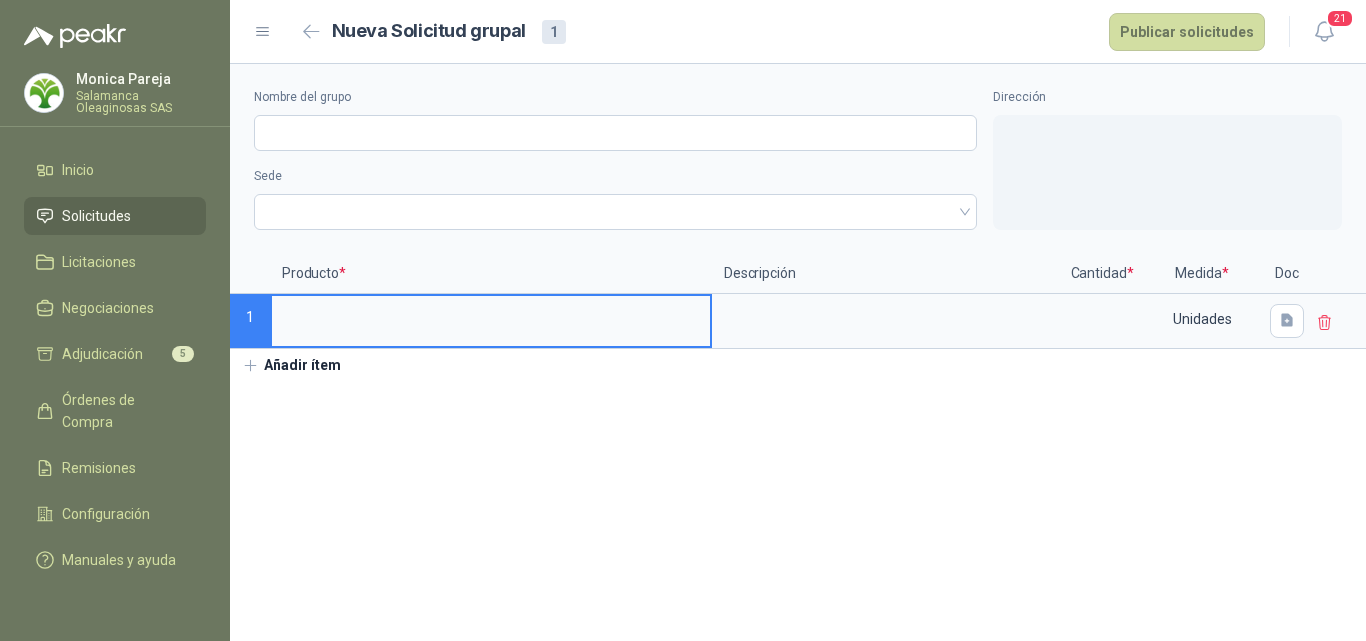 click at bounding box center (491, 315) 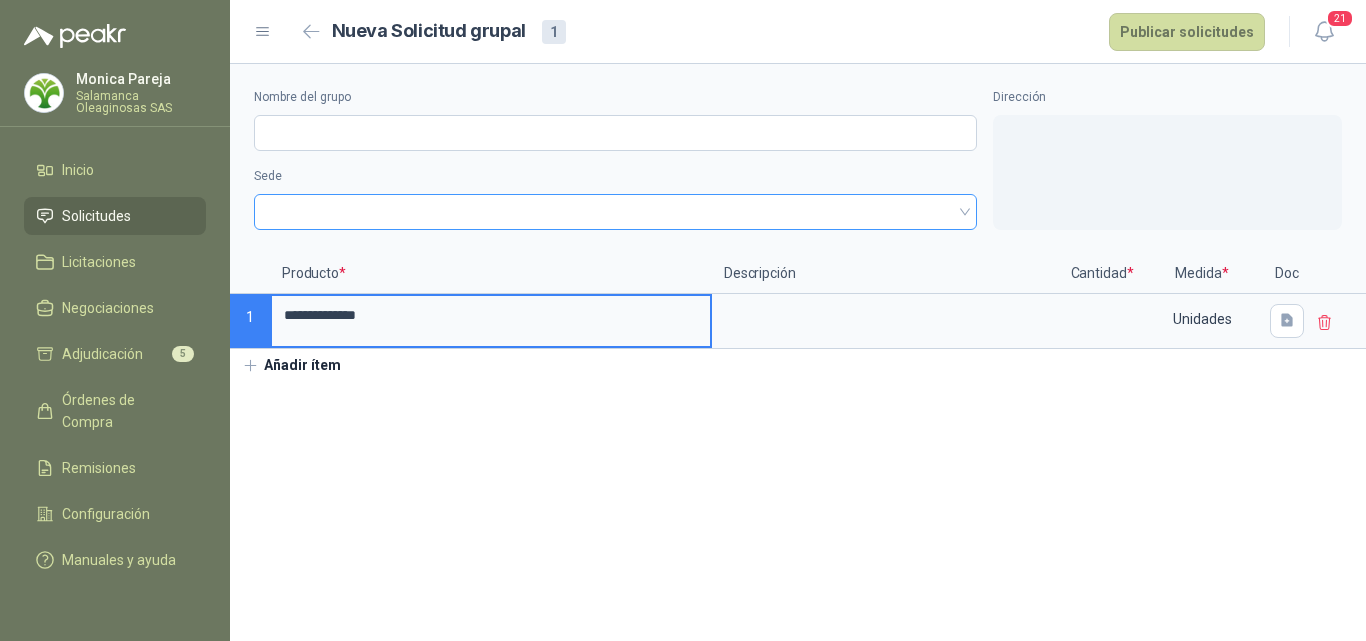 click at bounding box center (615, 212) 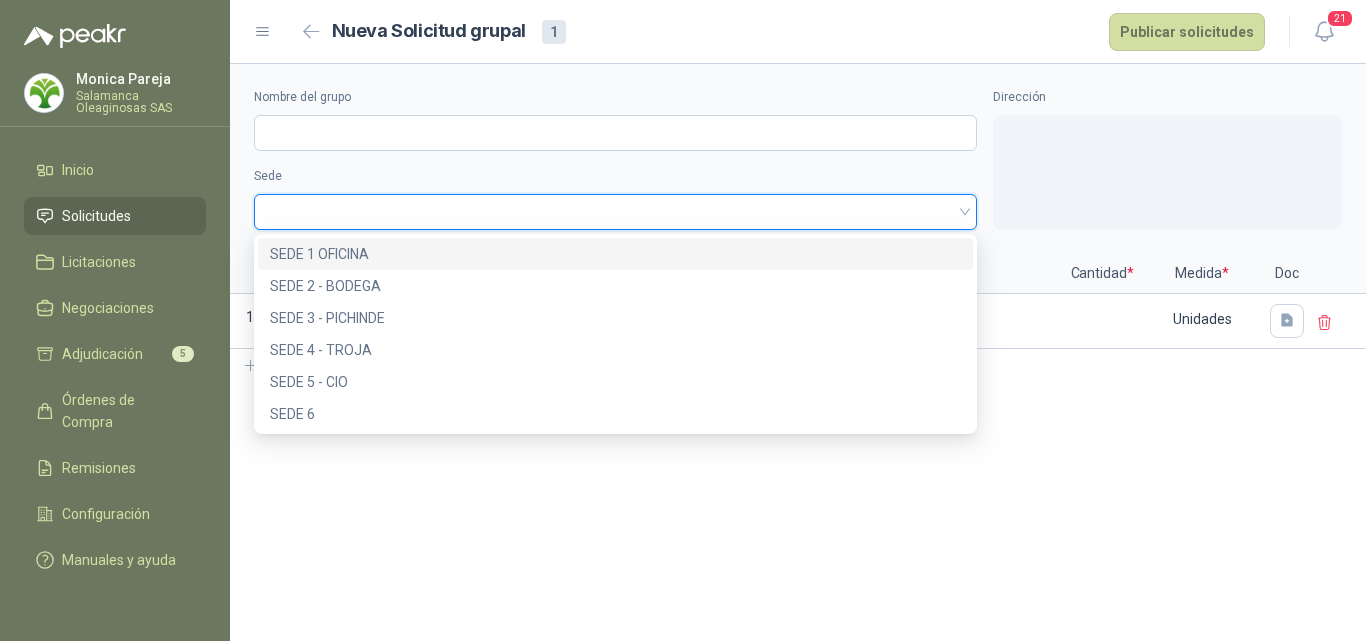 click on "SEDE 1 OFICINA" at bounding box center [615, 254] 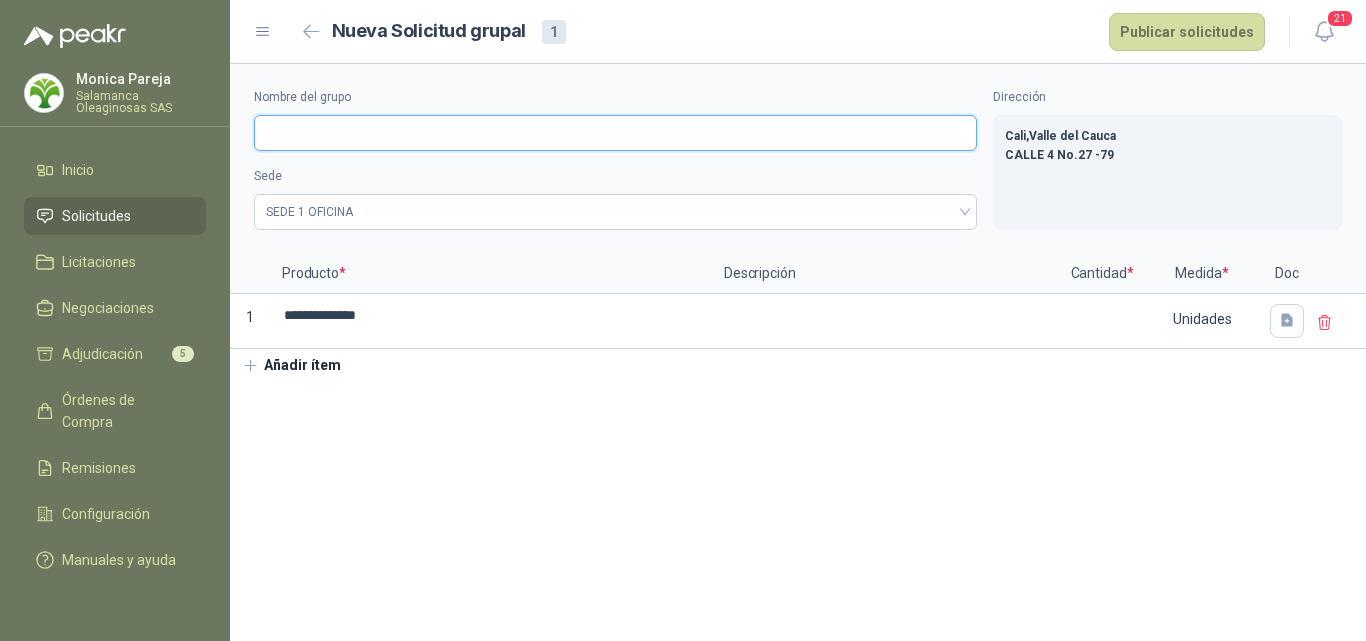 click on "Nombre del grupo" at bounding box center (615, 133) 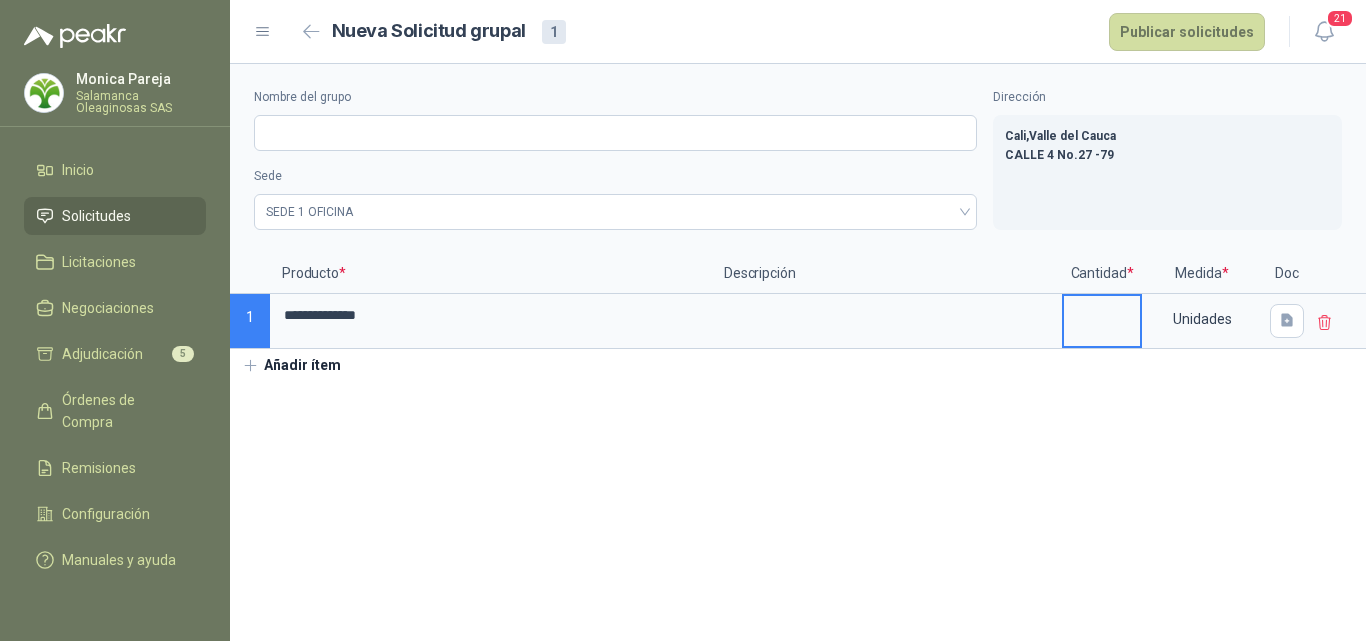 click at bounding box center (1102, 315) 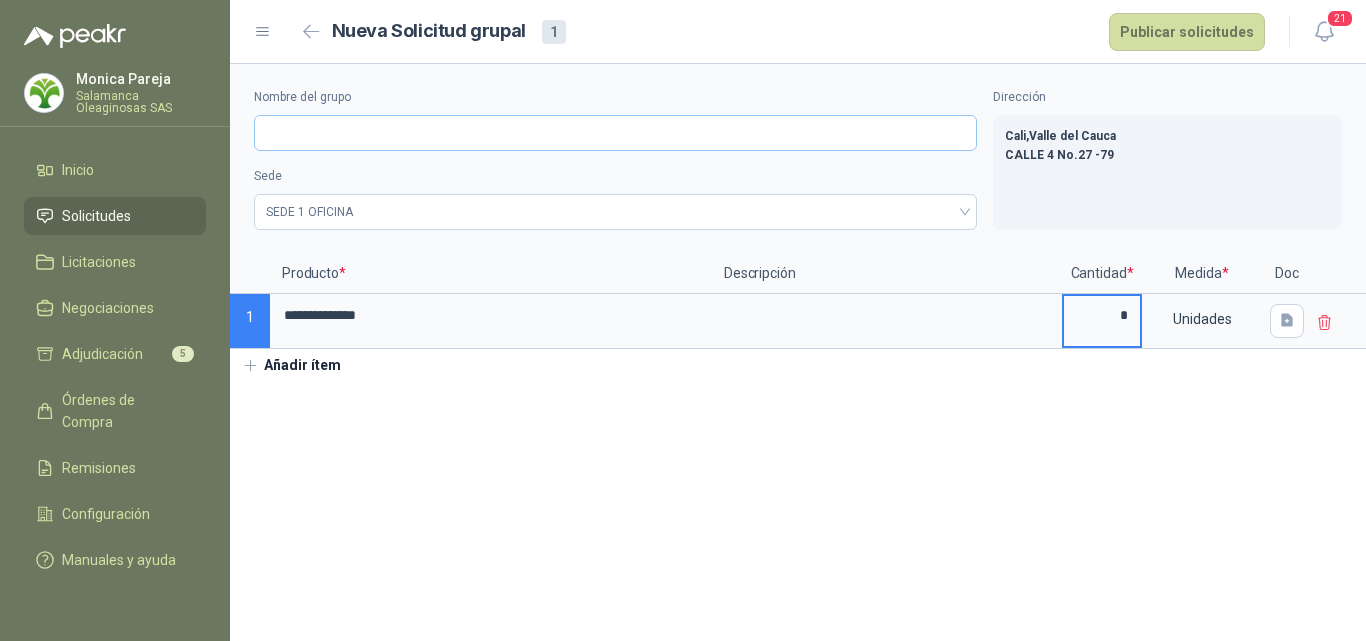 type on "*" 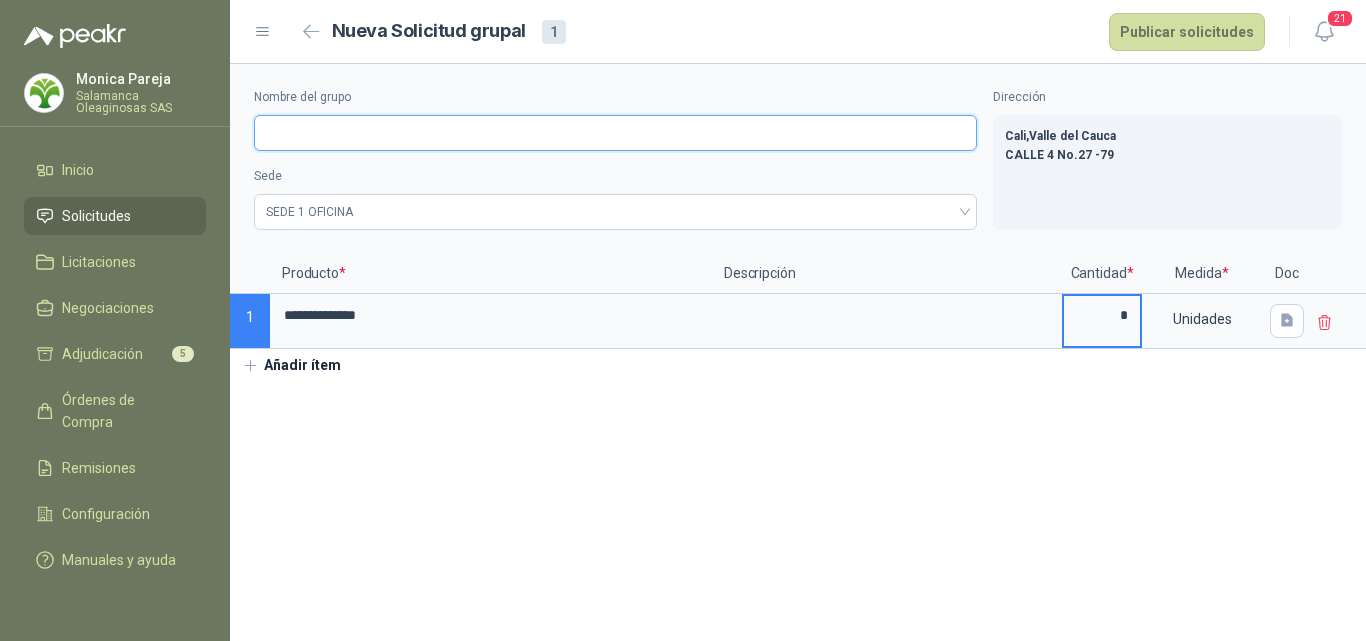 click on "Nombre del grupo" at bounding box center (615, 133) 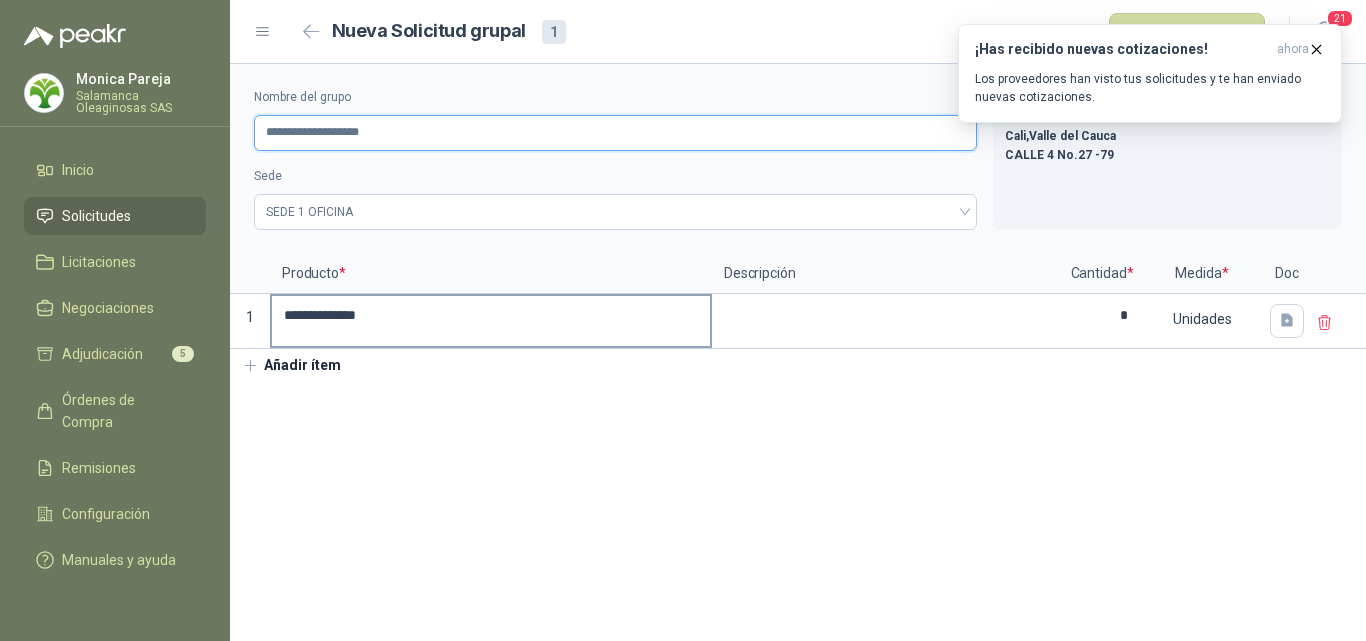 type on "**********" 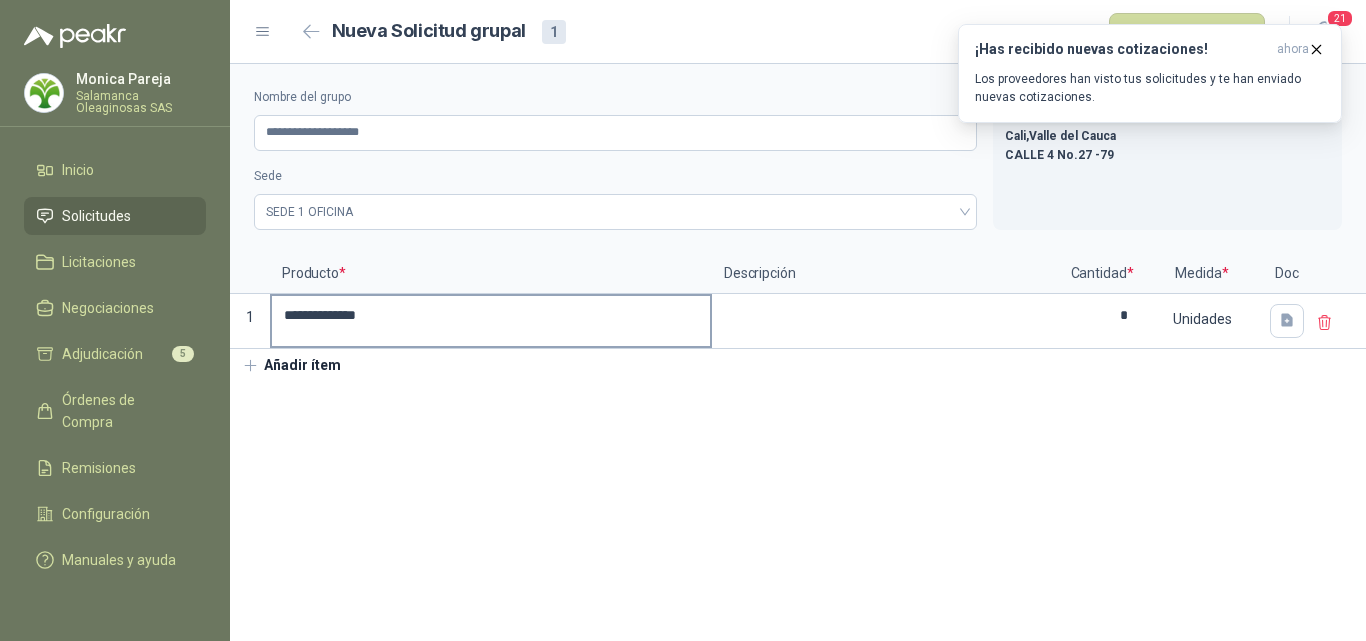 click on "**********" at bounding box center (491, 315) 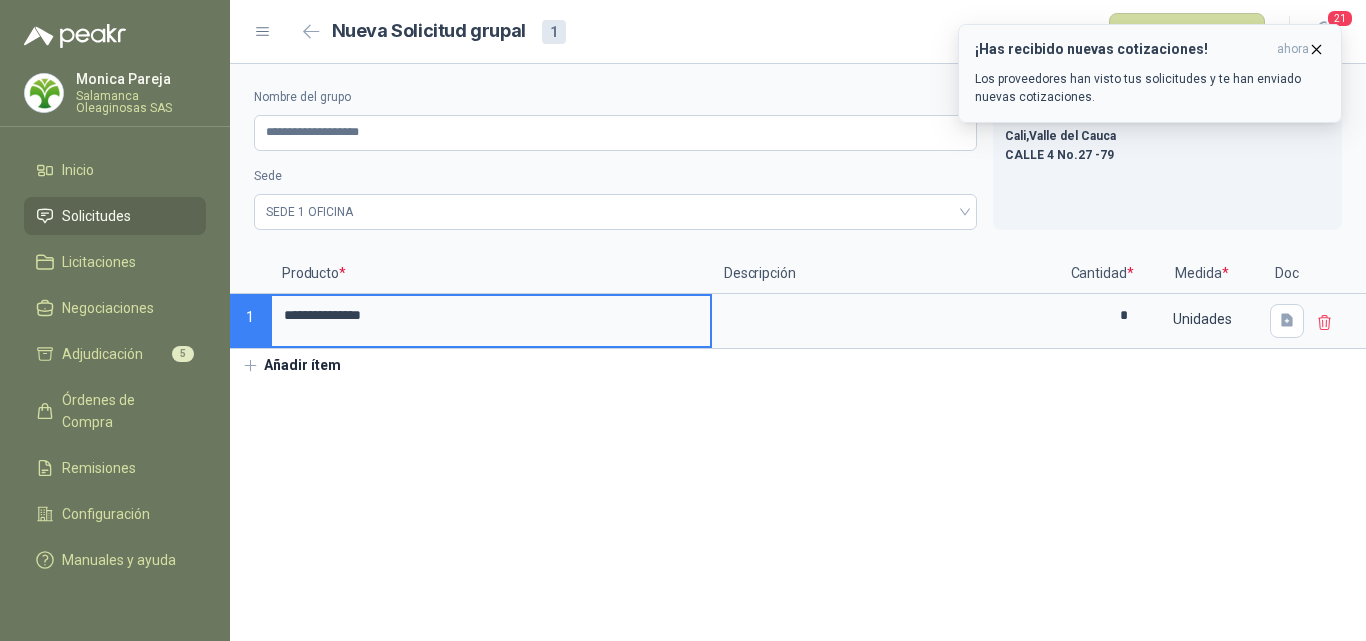 type on "**********" 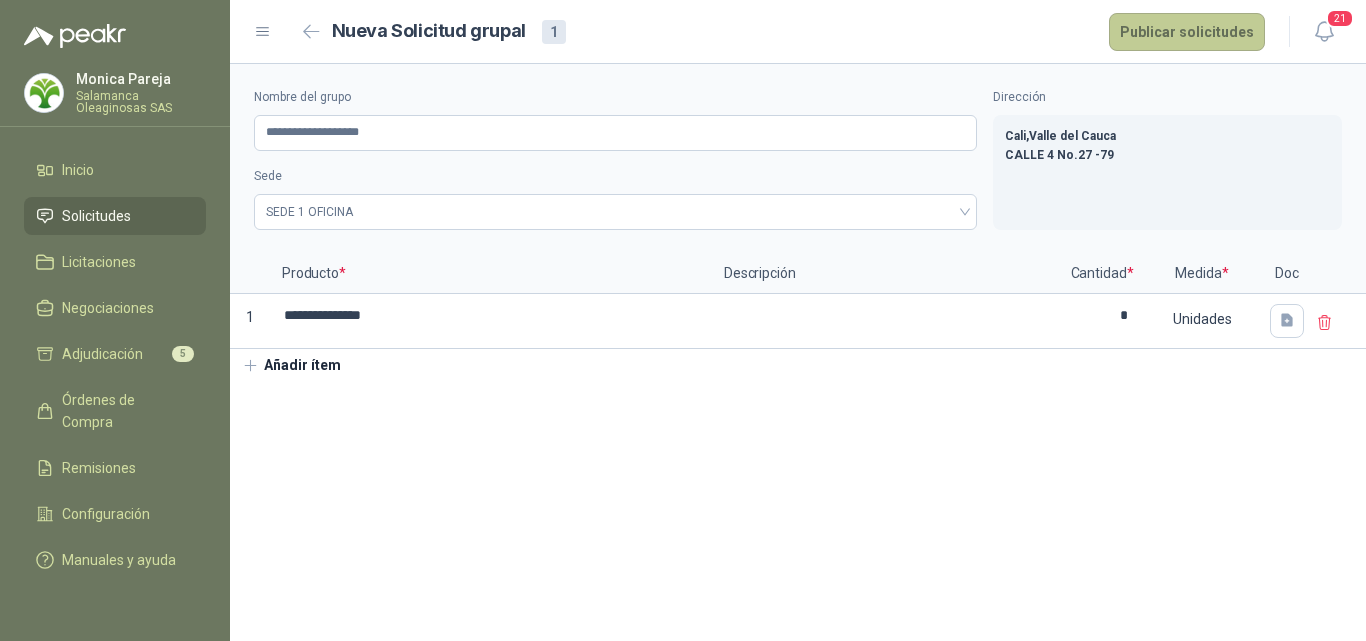 click on "Publicar solicitudes" at bounding box center [1187, 32] 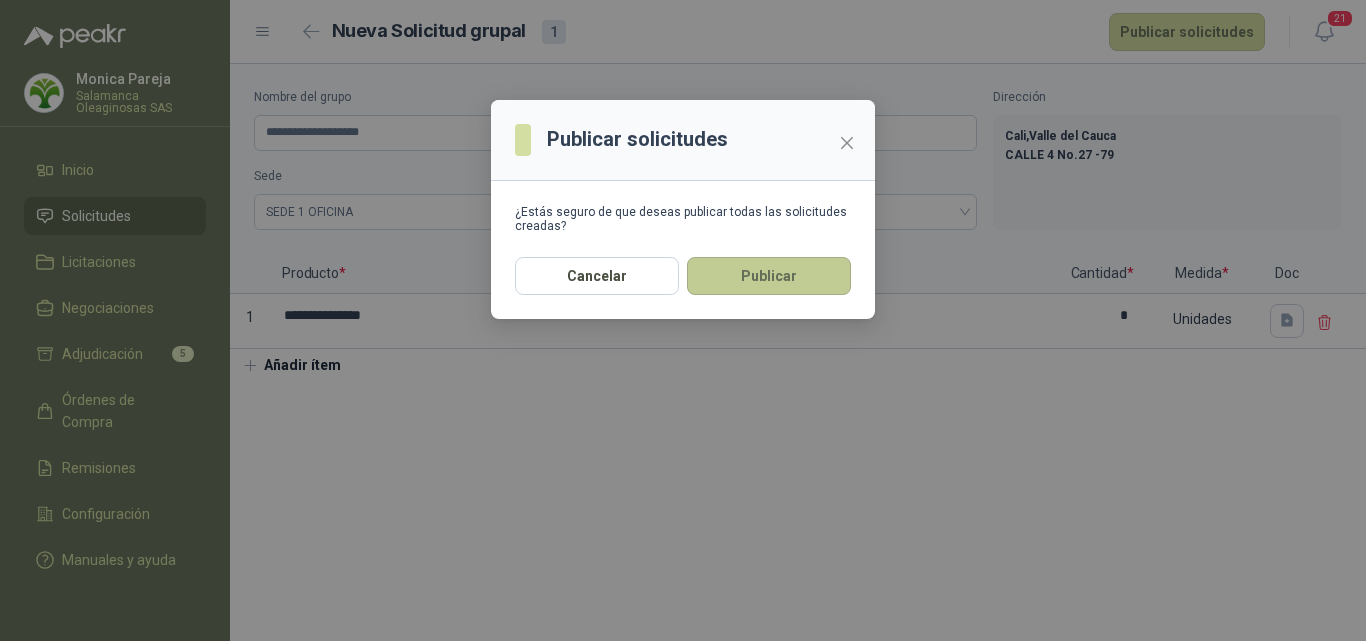 click on "Publicar" at bounding box center [769, 276] 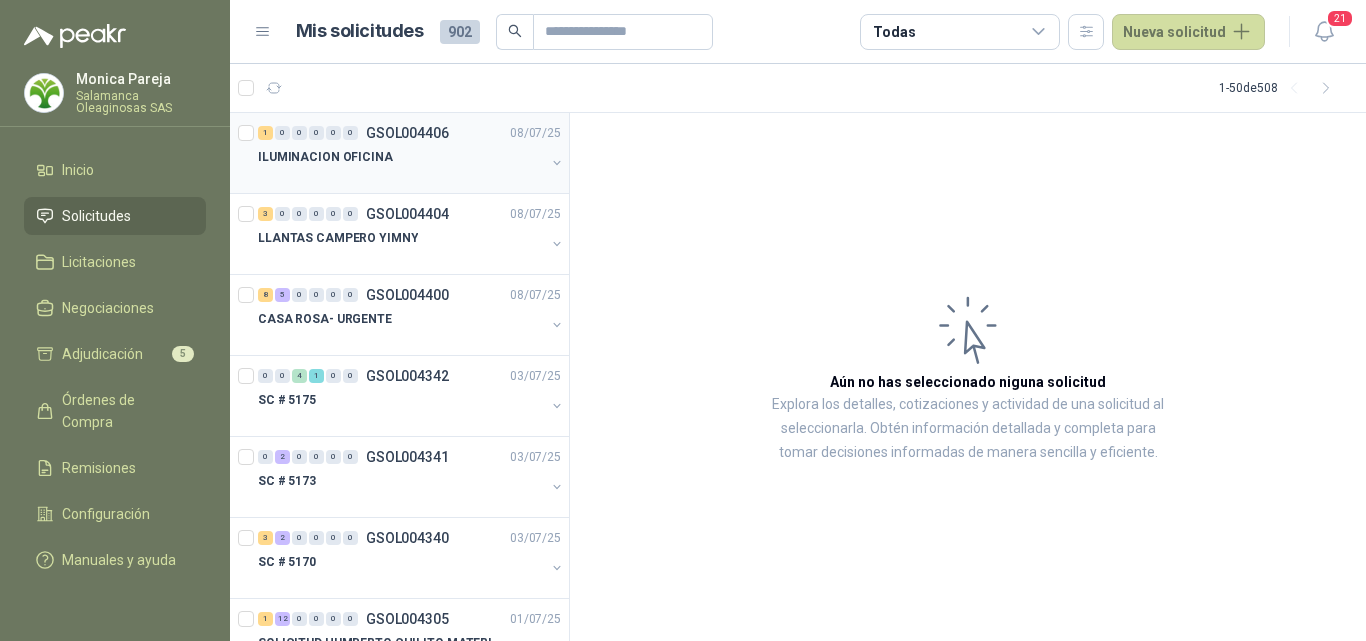 click at bounding box center [401, 177] 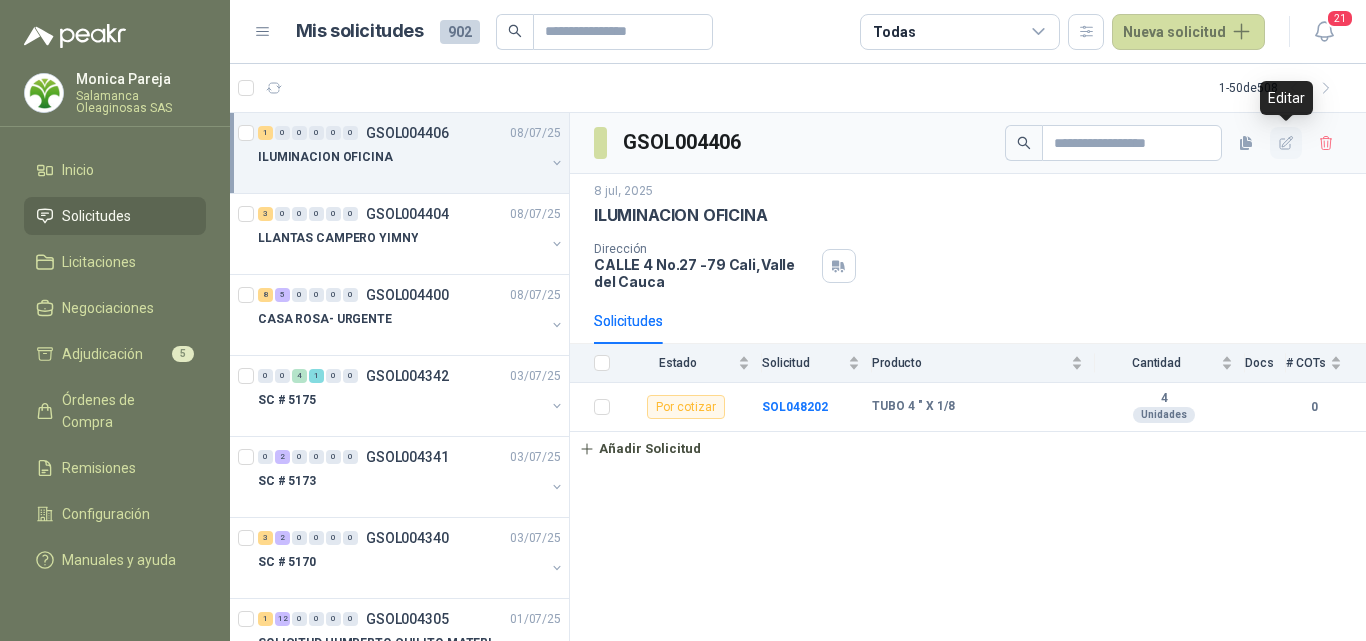click at bounding box center [1286, 143] 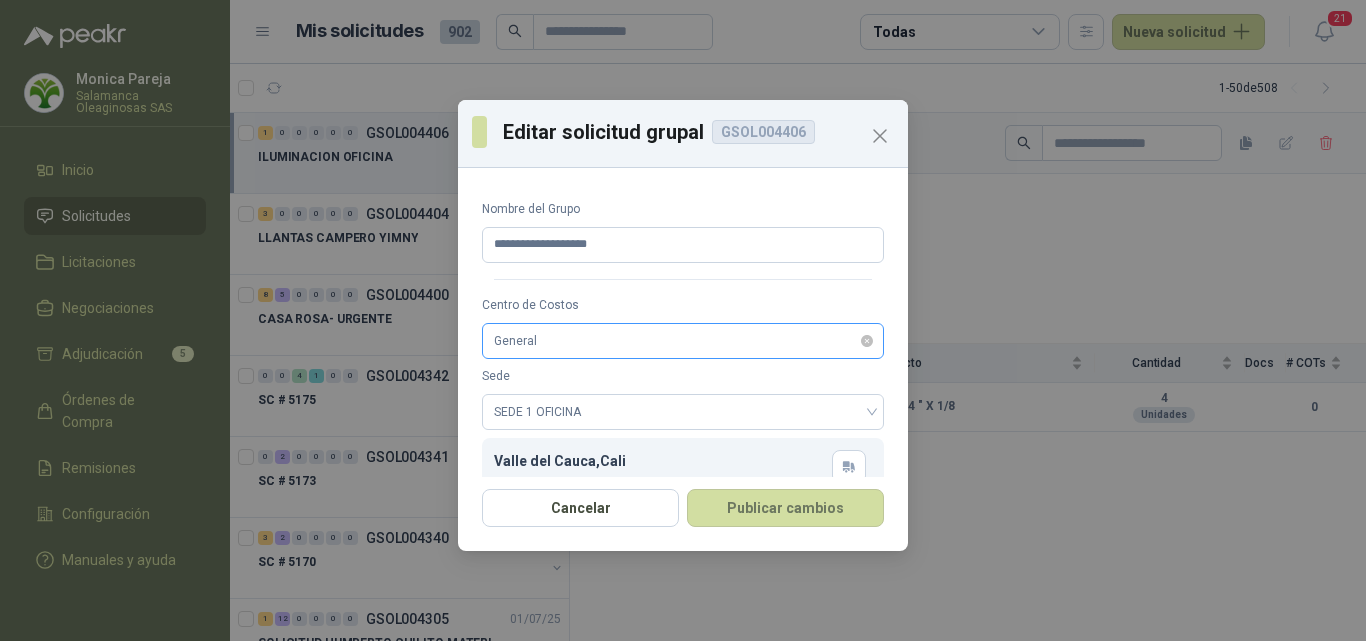 scroll, scrollTop: 45, scrollLeft: 0, axis: vertical 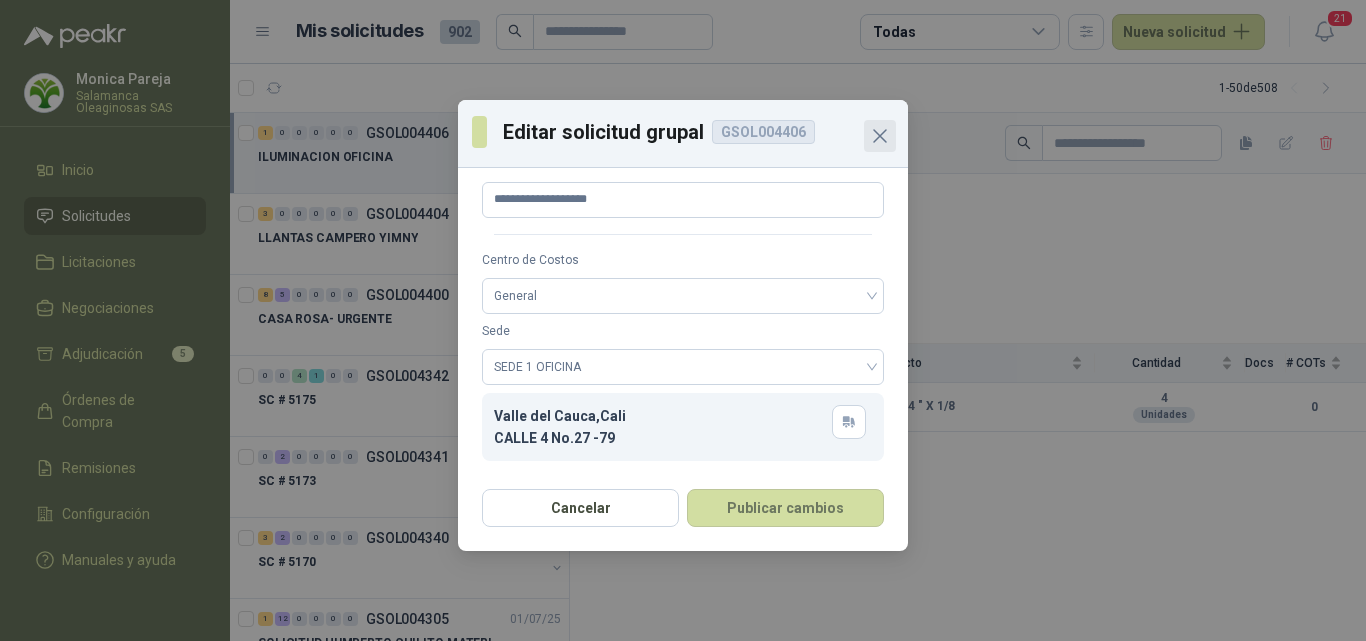 click at bounding box center [880, 136] 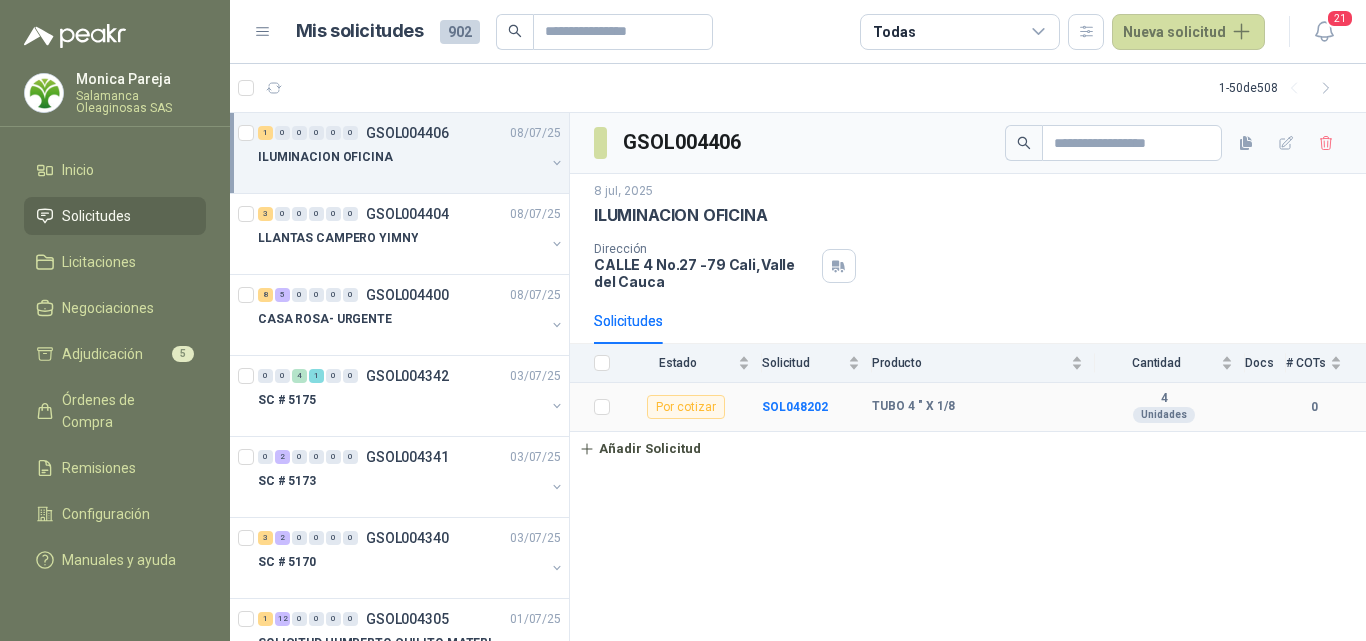 click on "TUBO 4 " X 1/8" at bounding box center (913, 407) 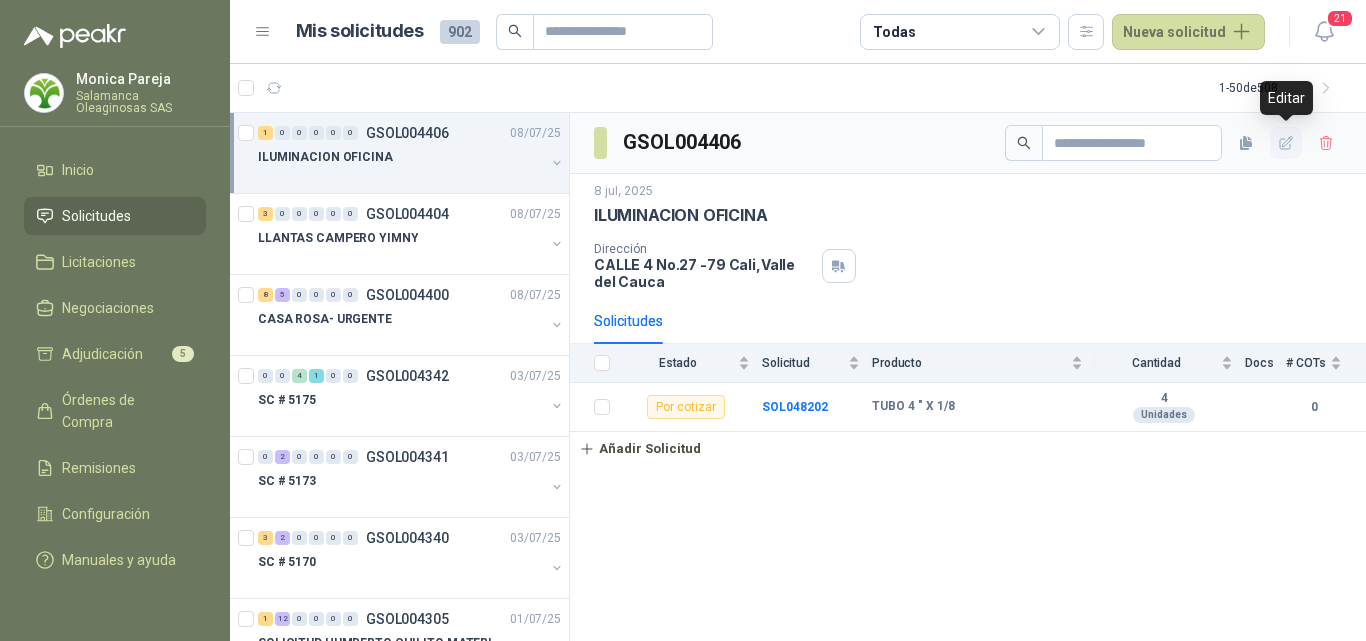 click at bounding box center (1286, 142) 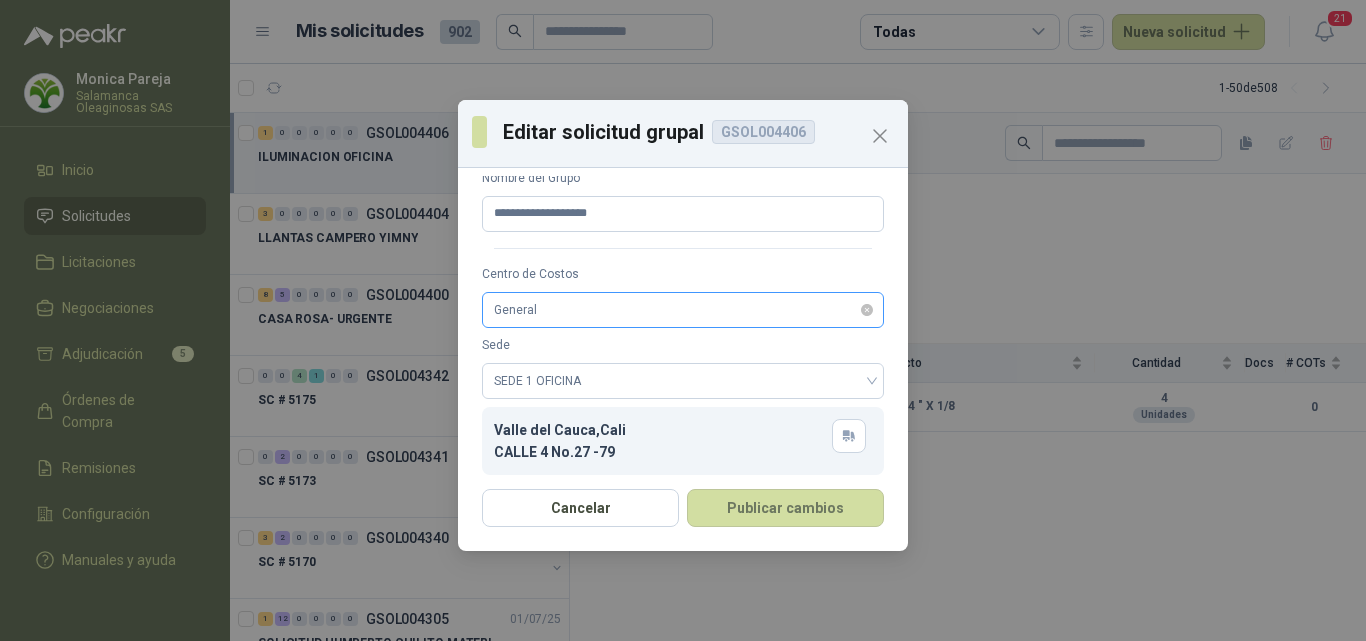 scroll, scrollTop: 45, scrollLeft: 0, axis: vertical 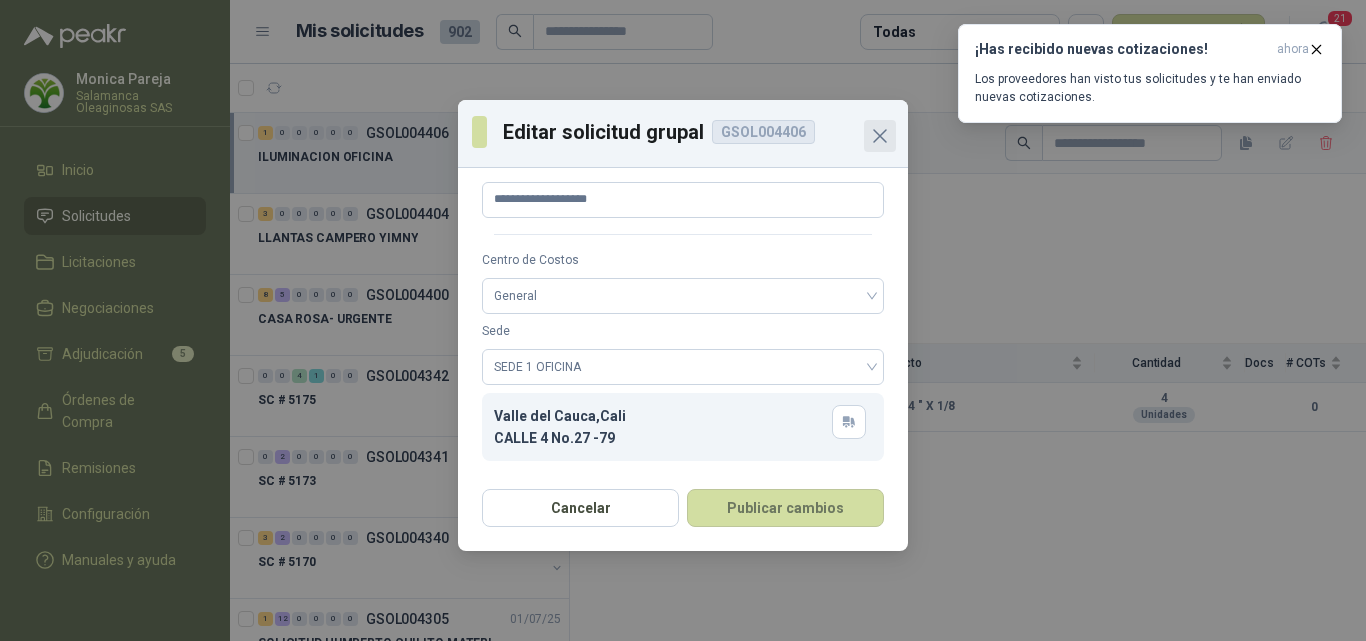 click at bounding box center [880, 136] 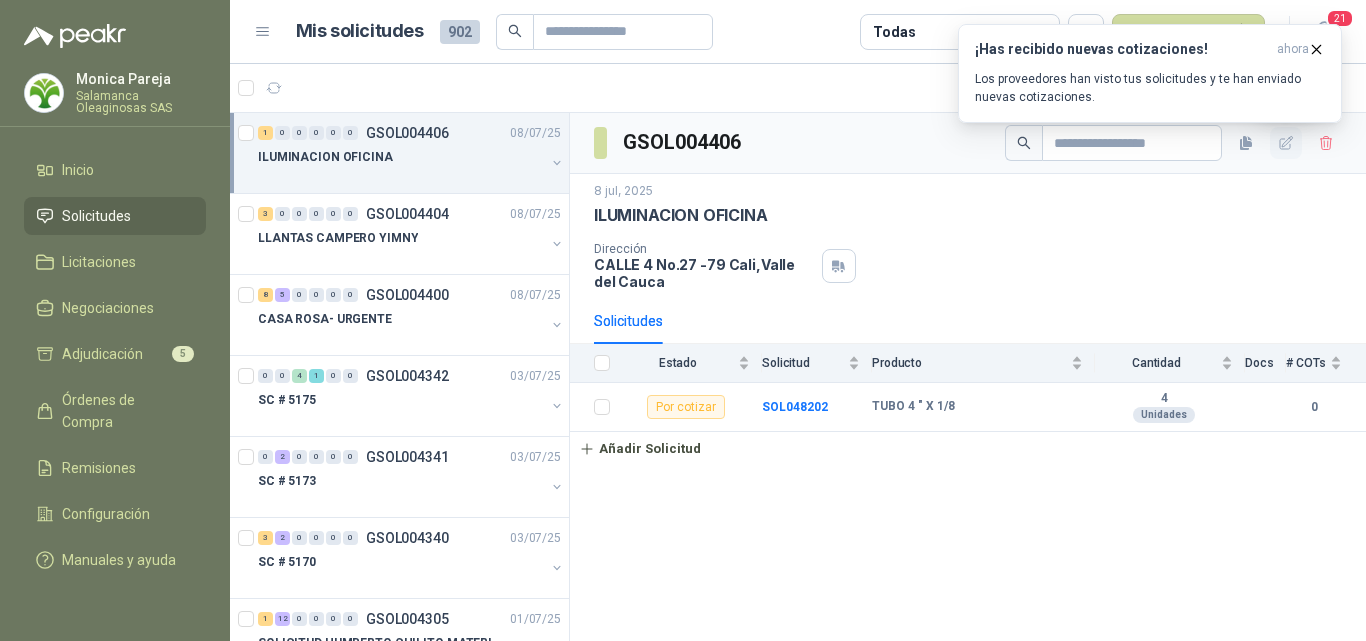 click at bounding box center (1286, 142) 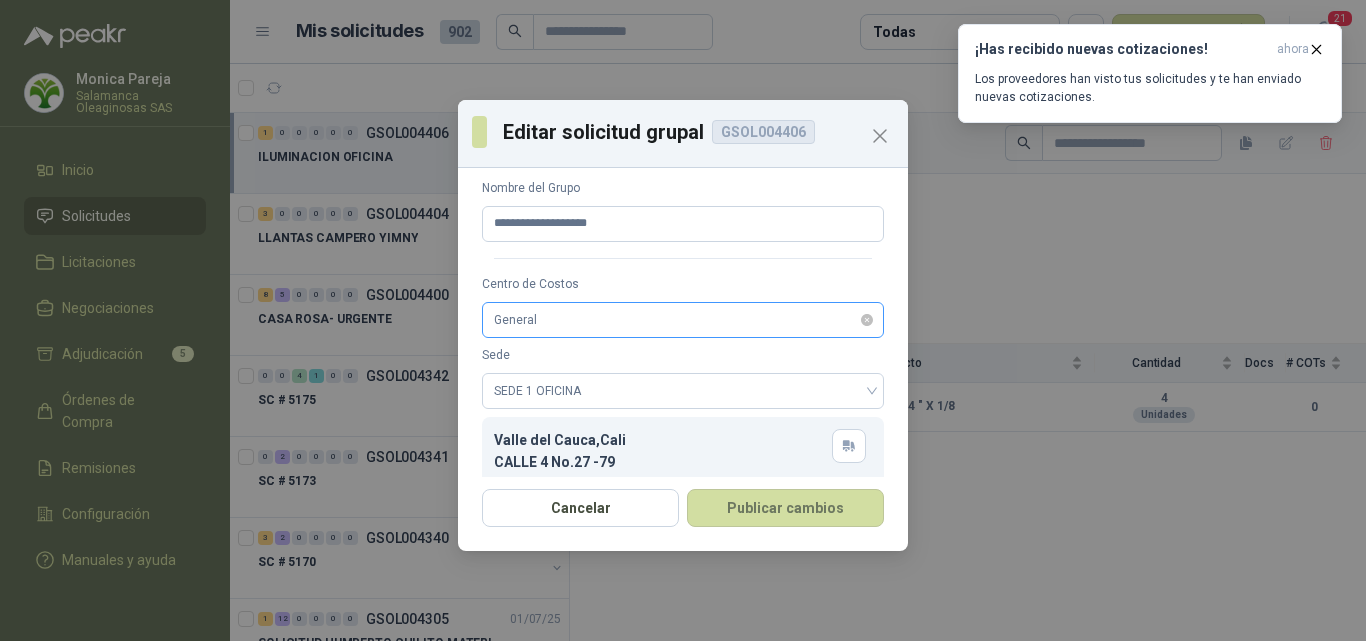 scroll, scrollTop: 0, scrollLeft: 0, axis: both 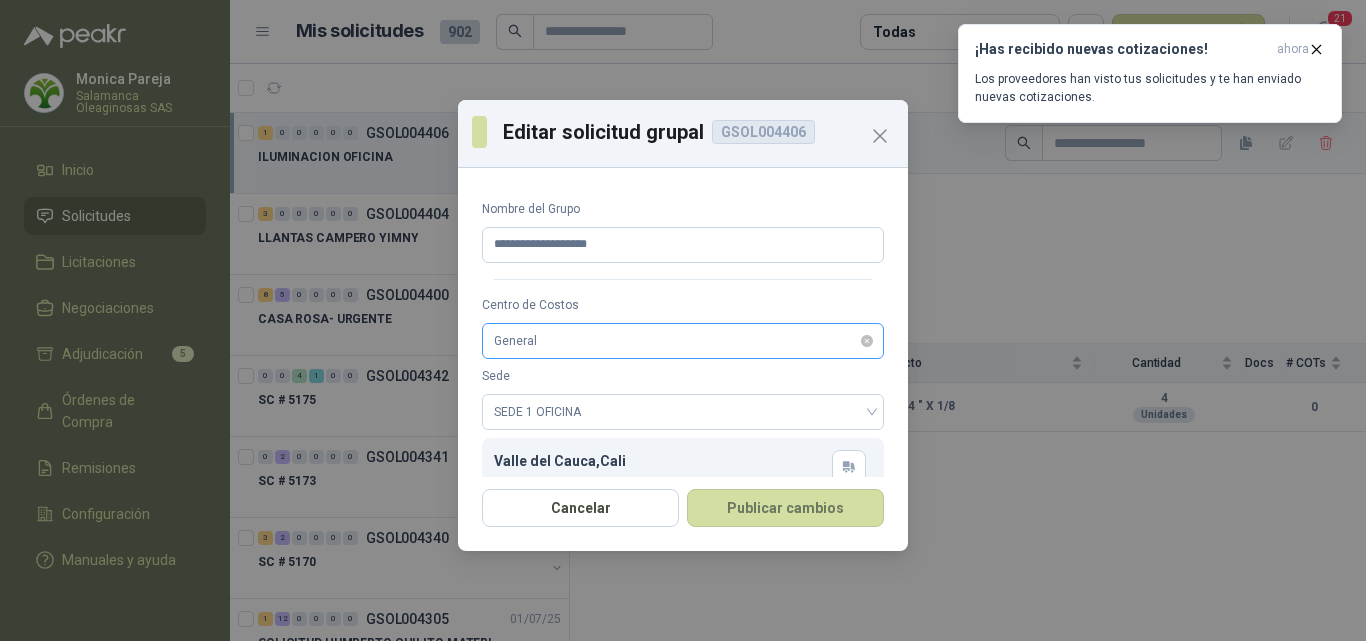 click on "General" at bounding box center [683, 341] 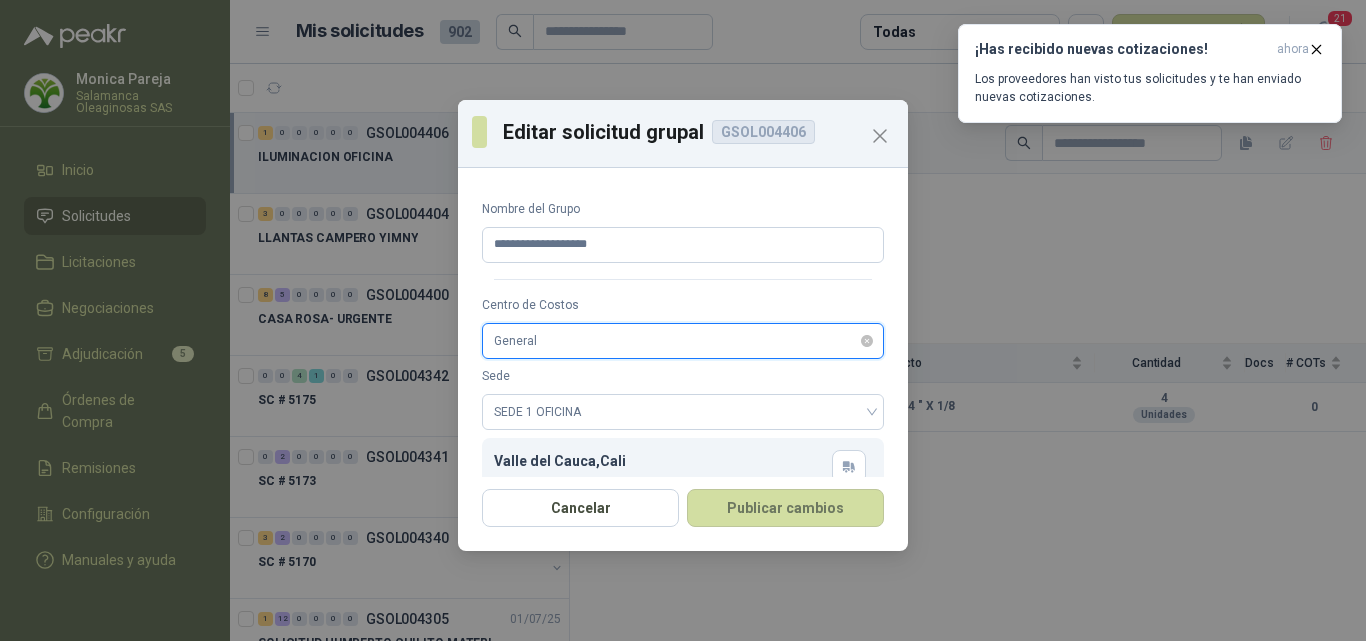 click on "General" at bounding box center [683, 341] 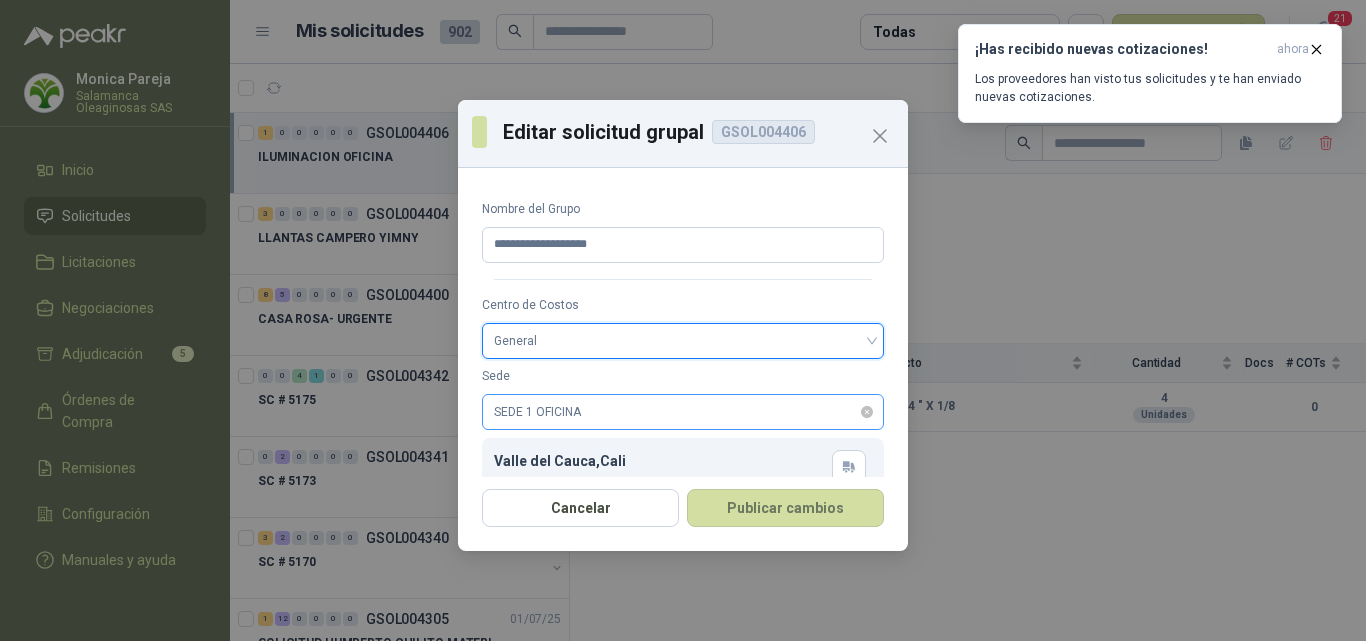 click on "SEDE 1 OFICINA" at bounding box center [683, 341] 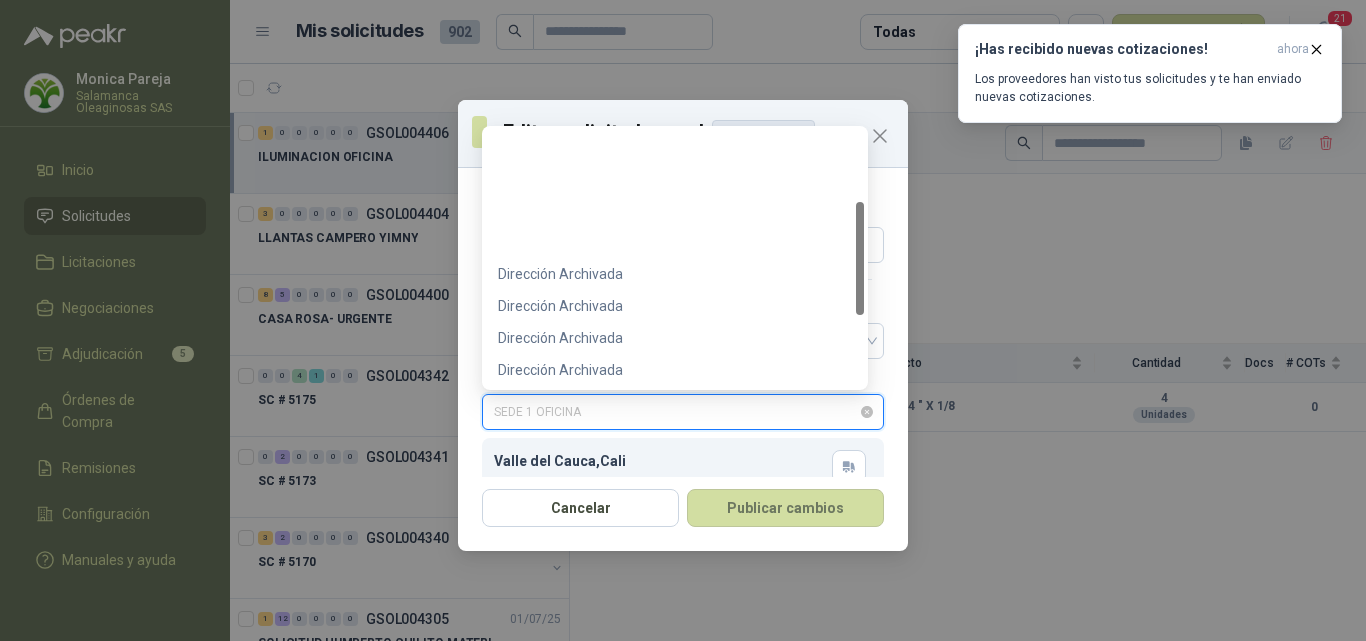 scroll, scrollTop: 160, scrollLeft: 0, axis: vertical 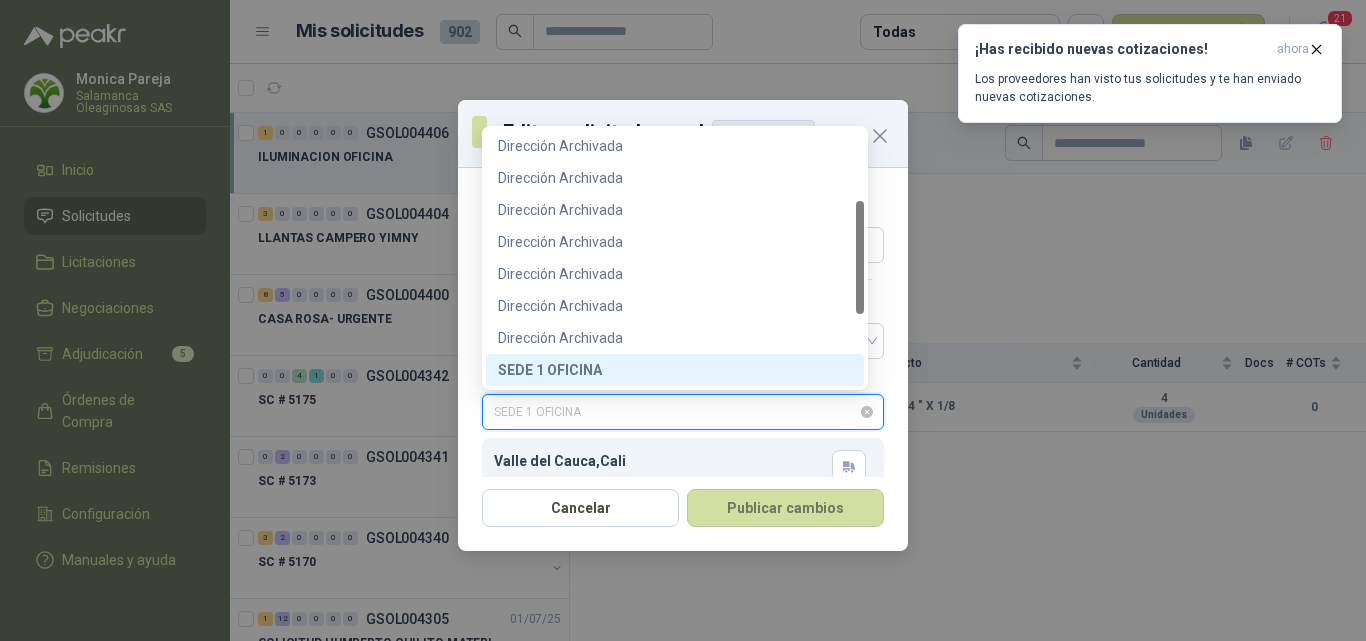 click on "SEDE 1 OFICINA" at bounding box center (683, 412) 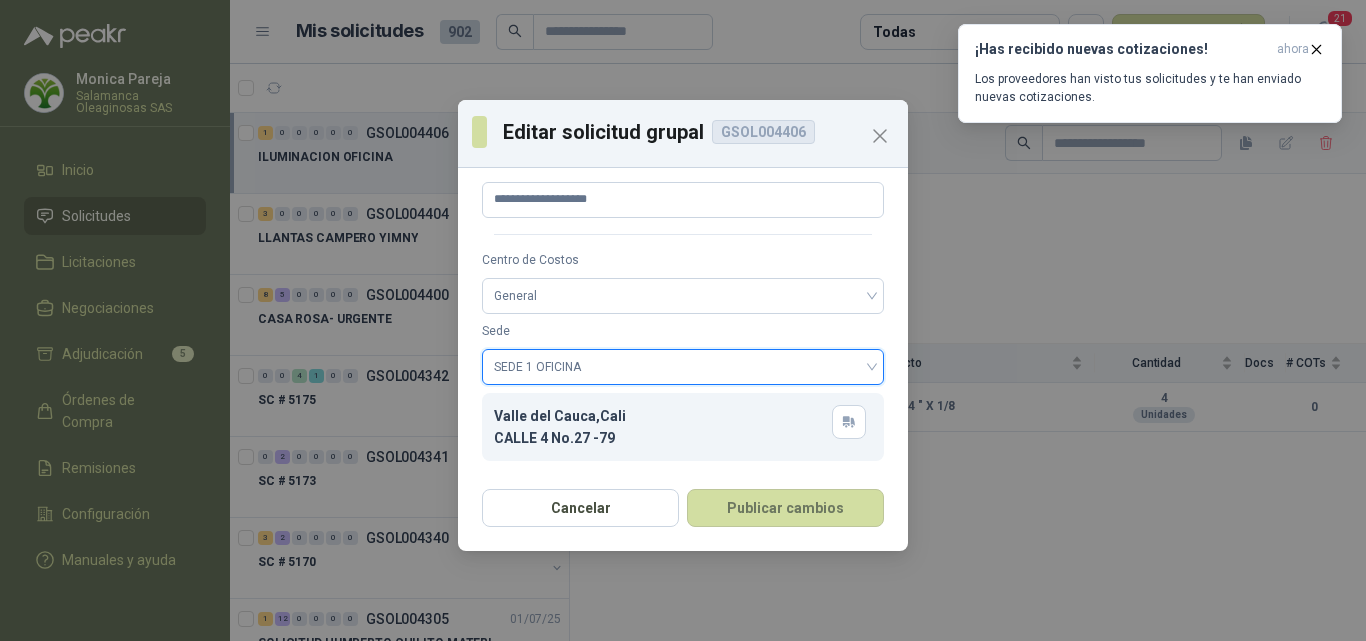 scroll, scrollTop: 0, scrollLeft: 0, axis: both 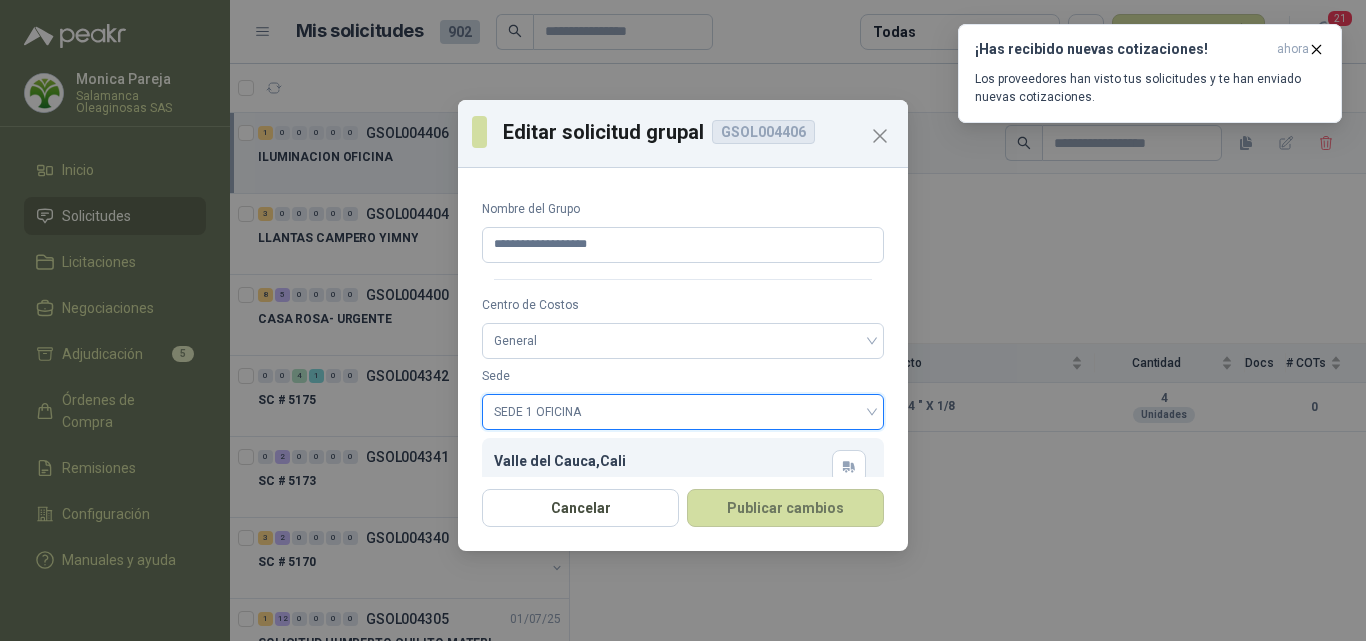 click on "**********" at bounding box center [683, 320] 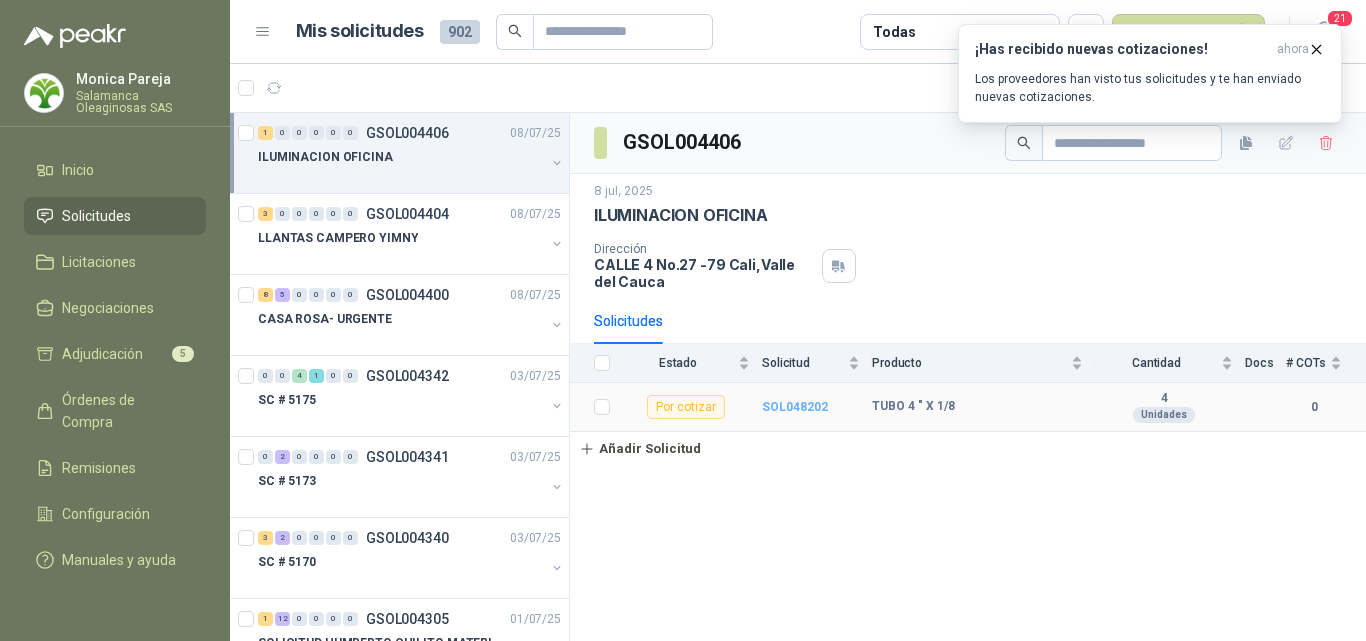 click on "SOL048202" at bounding box center (795, 407) 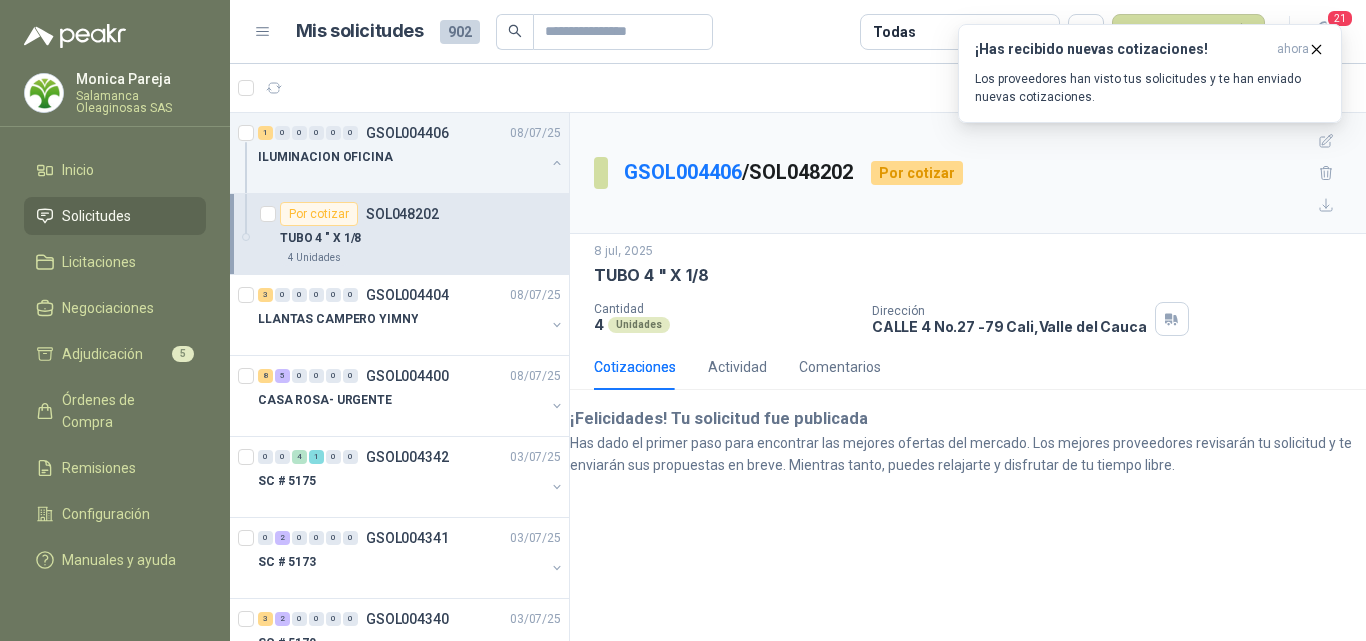 click on "¡Has recibido nuevas cotizaciones! ahora   Los proveedores han visto tus solicitudes y te han enviado nuevas cotizaciones." at bounding box center (1150, 73) 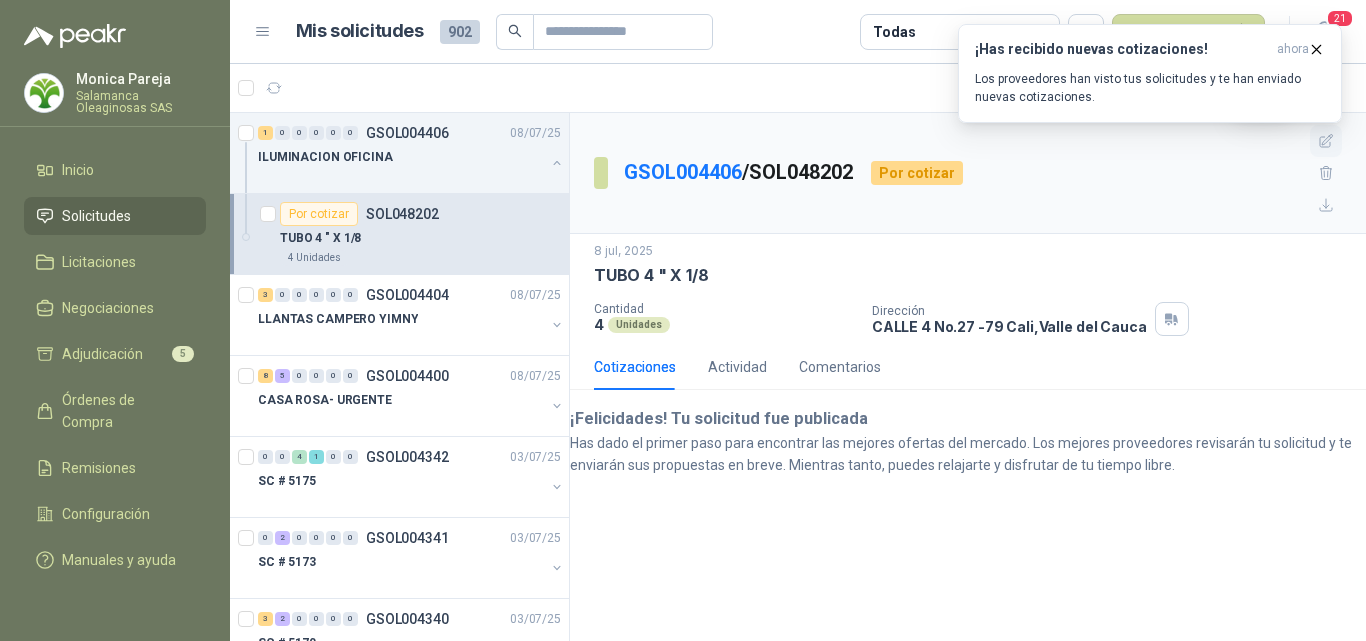 click at bounding box center (1326, 140) 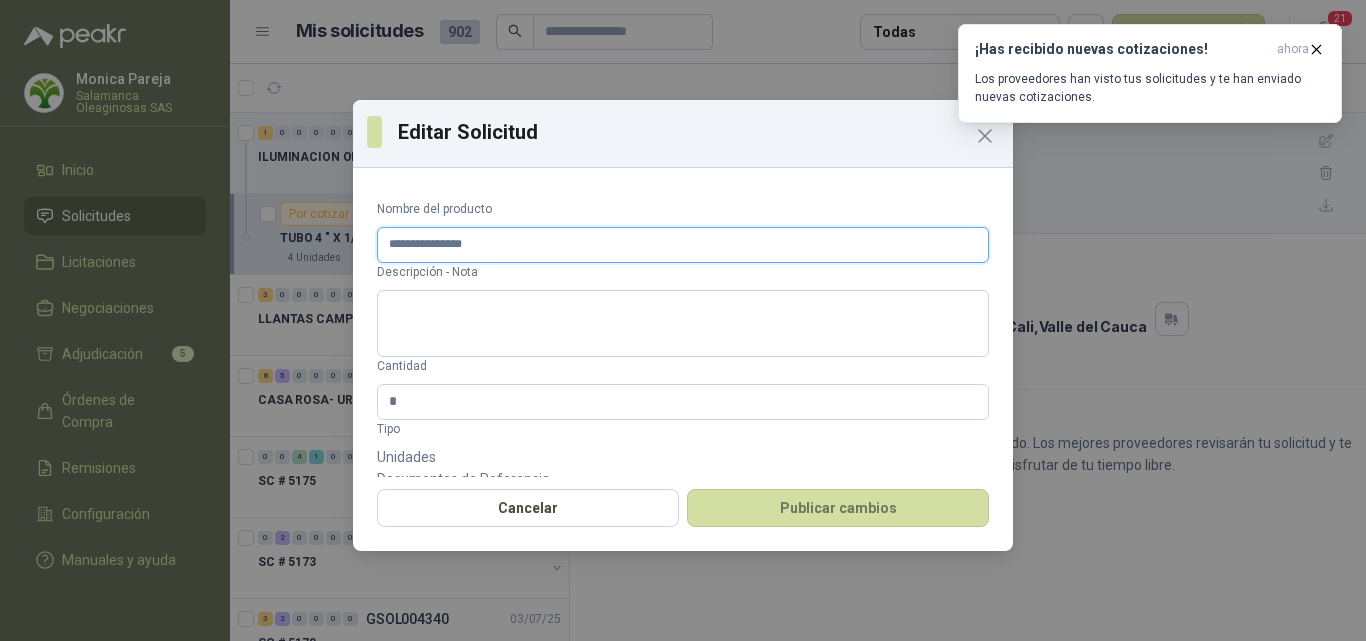click on "**********" at bounding box center (683, 245) 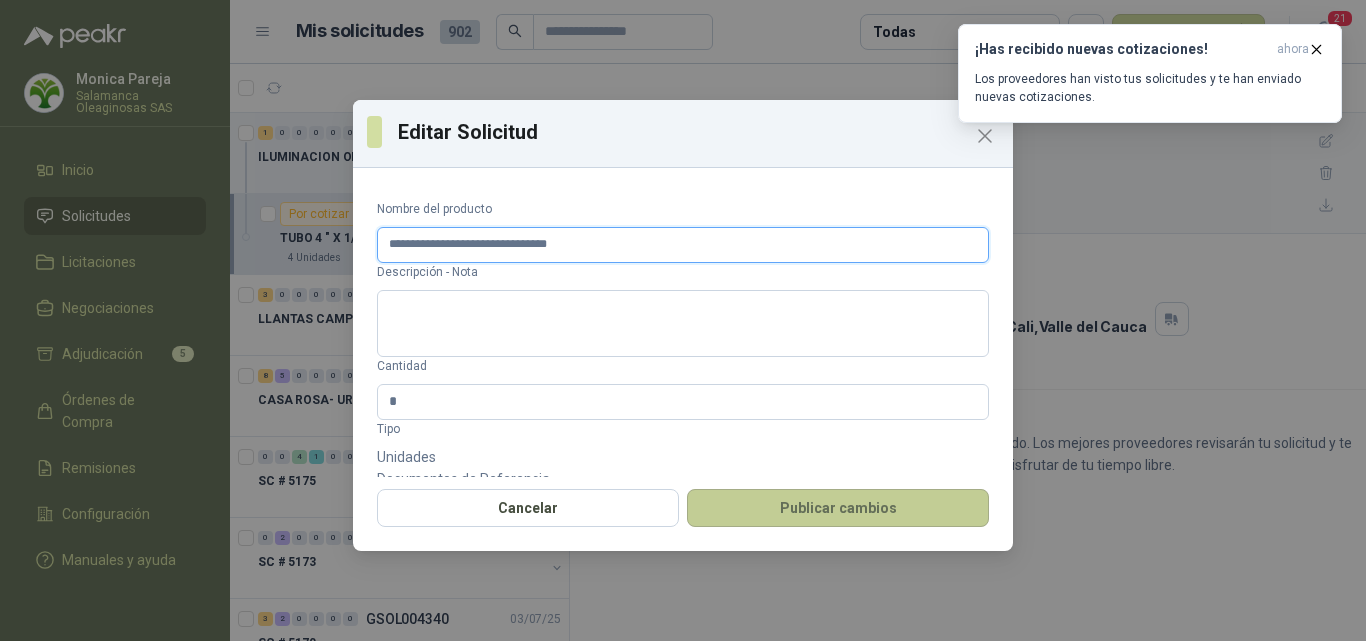 type on "**********" 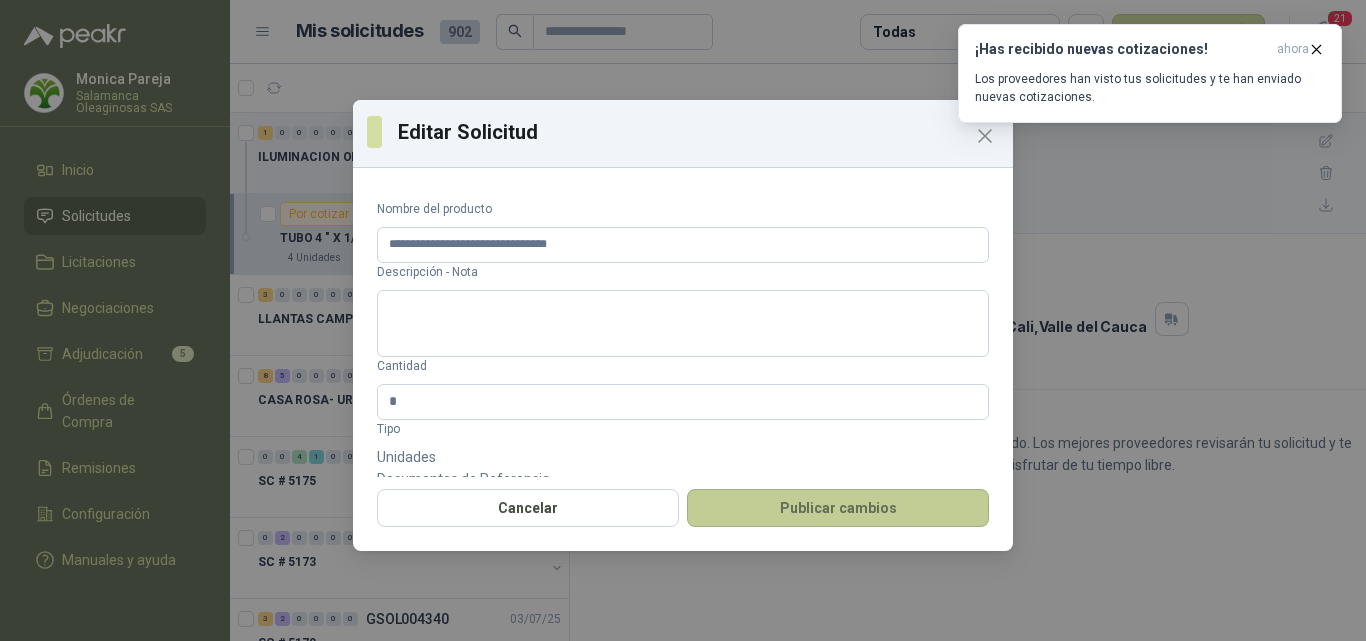 click on "Publicar cambios" at bounding box center [838, 508] 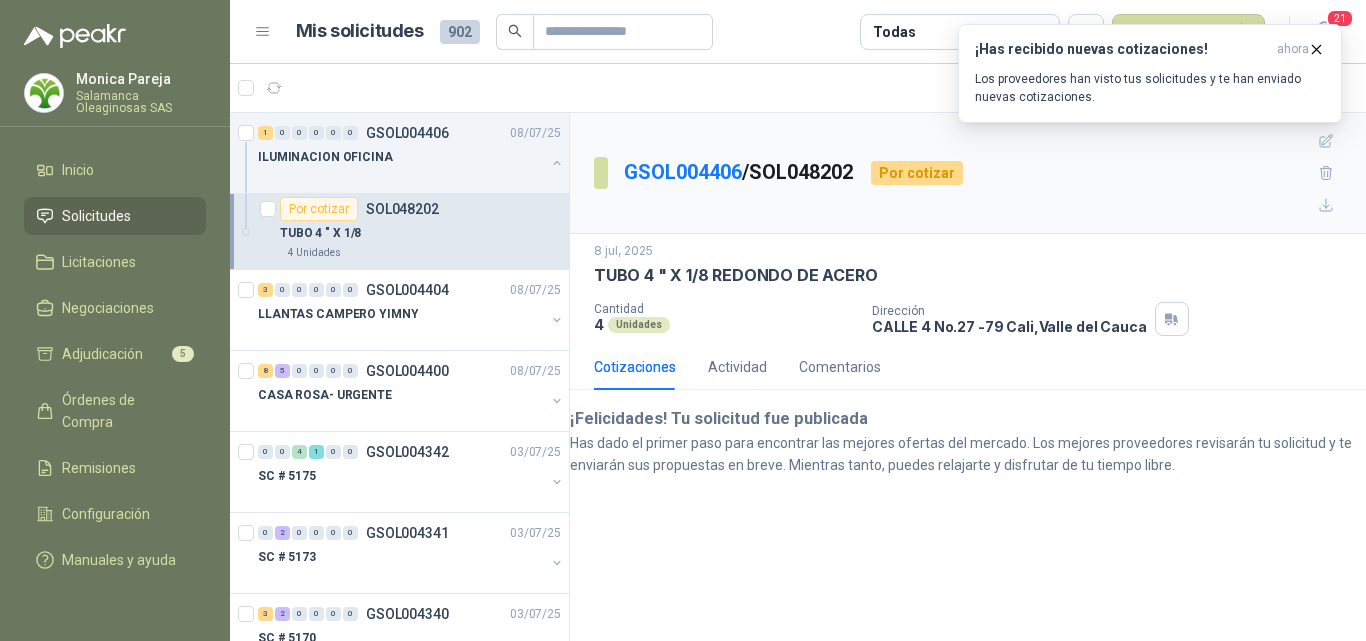 scroll, scrollTop: 0, scrollLeft: 0, axis: both 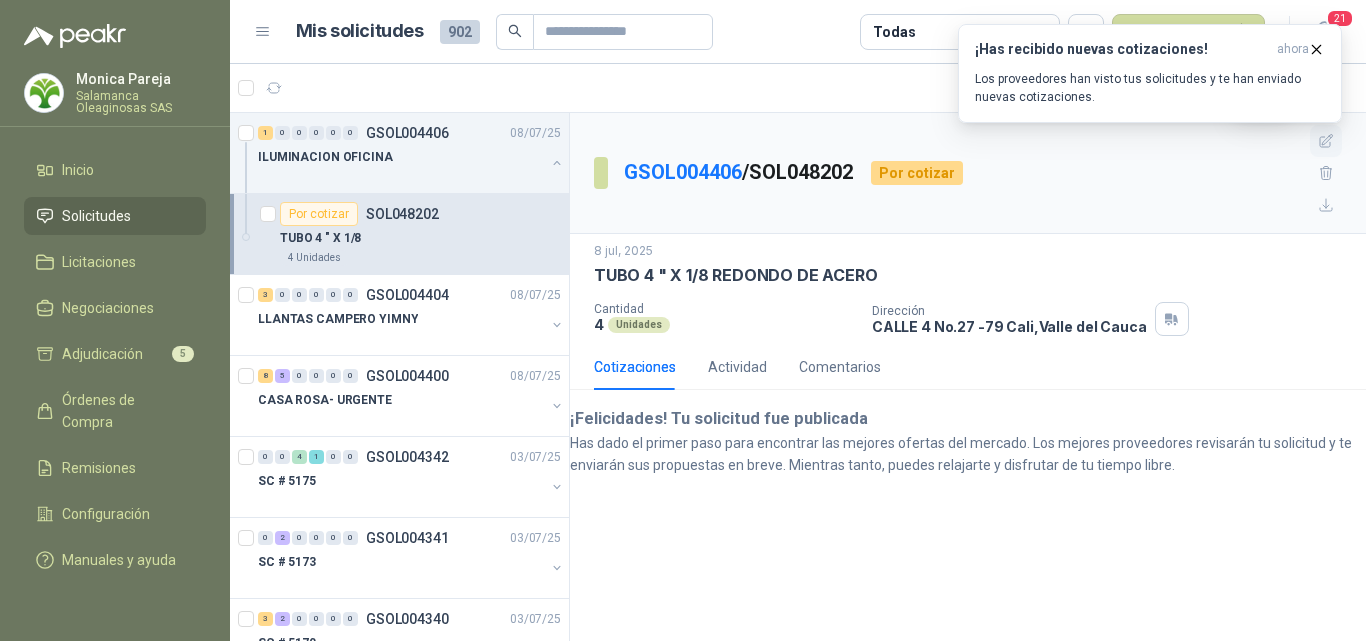 click at bounding box center [1326, 141] 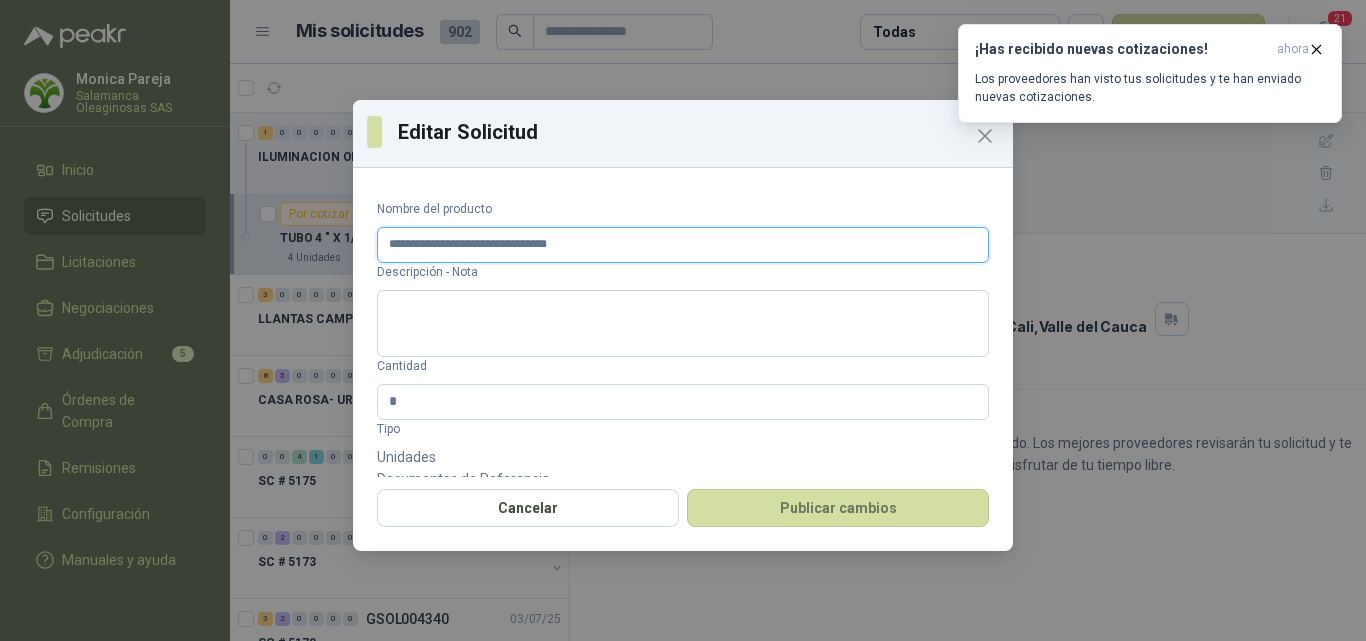 click on "**********" at bounding box center [683, 245] 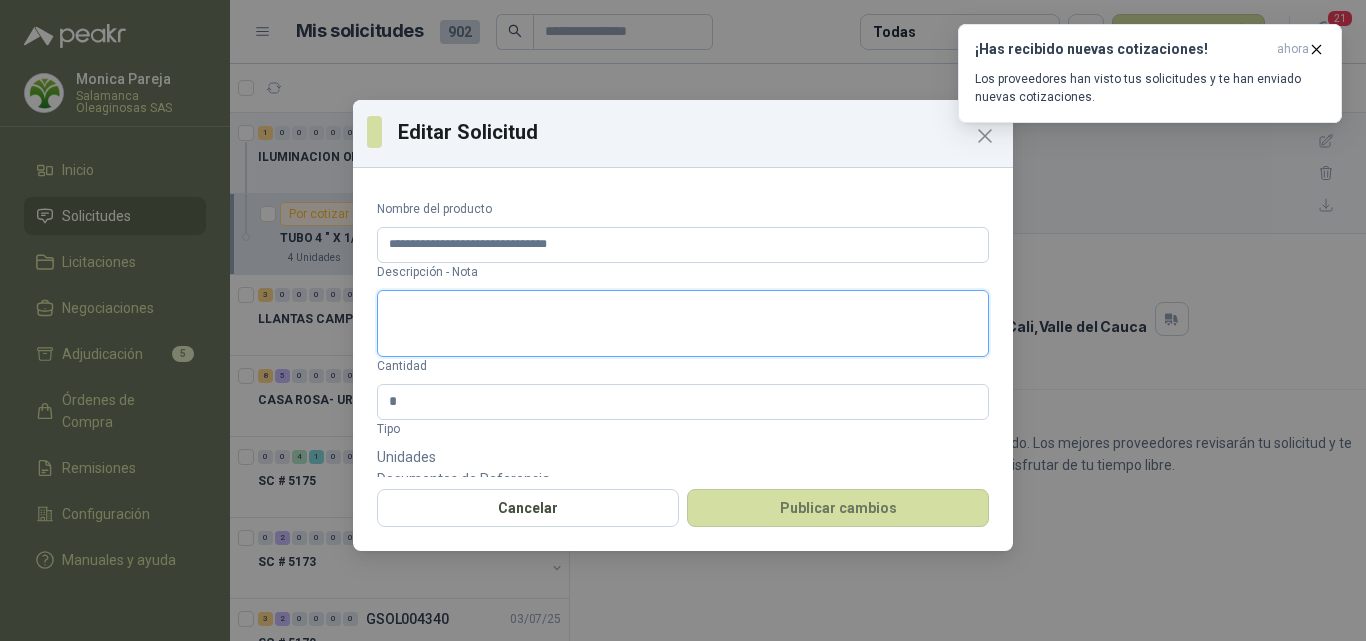 click on "Descripción - Nota" at bounding box center [683, 323] 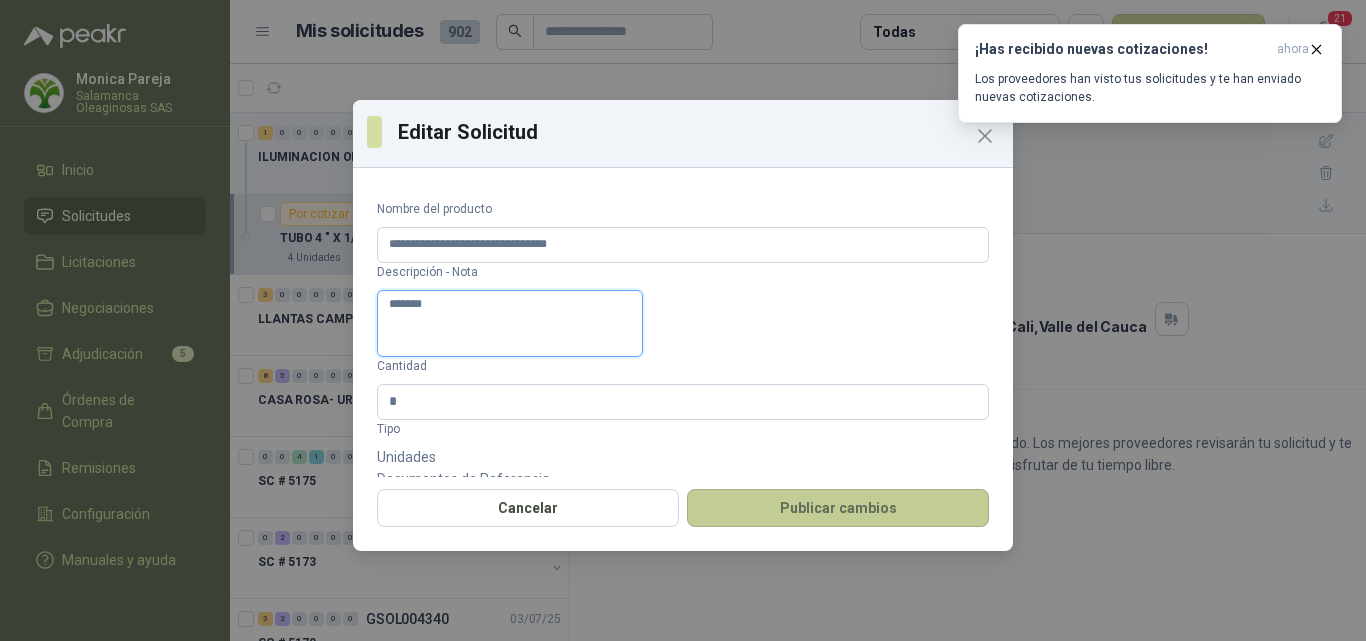 type on "*******" 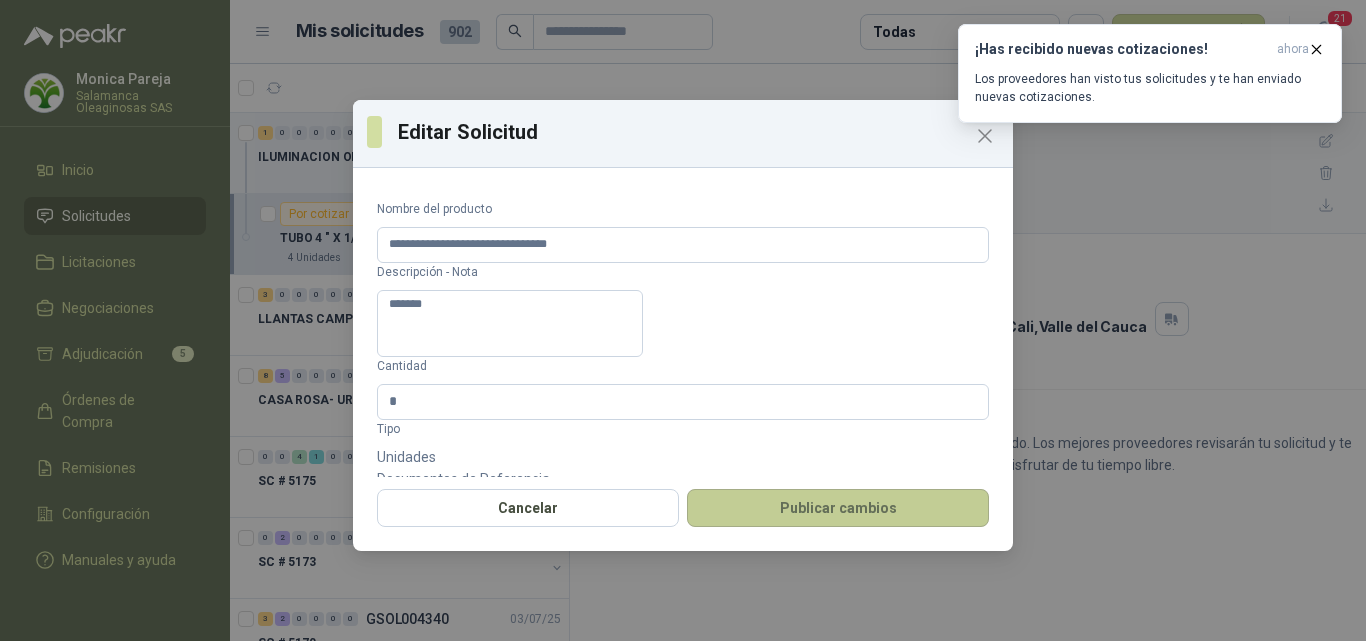 click on "Publicar cambios" at bounding box center (838, 508) 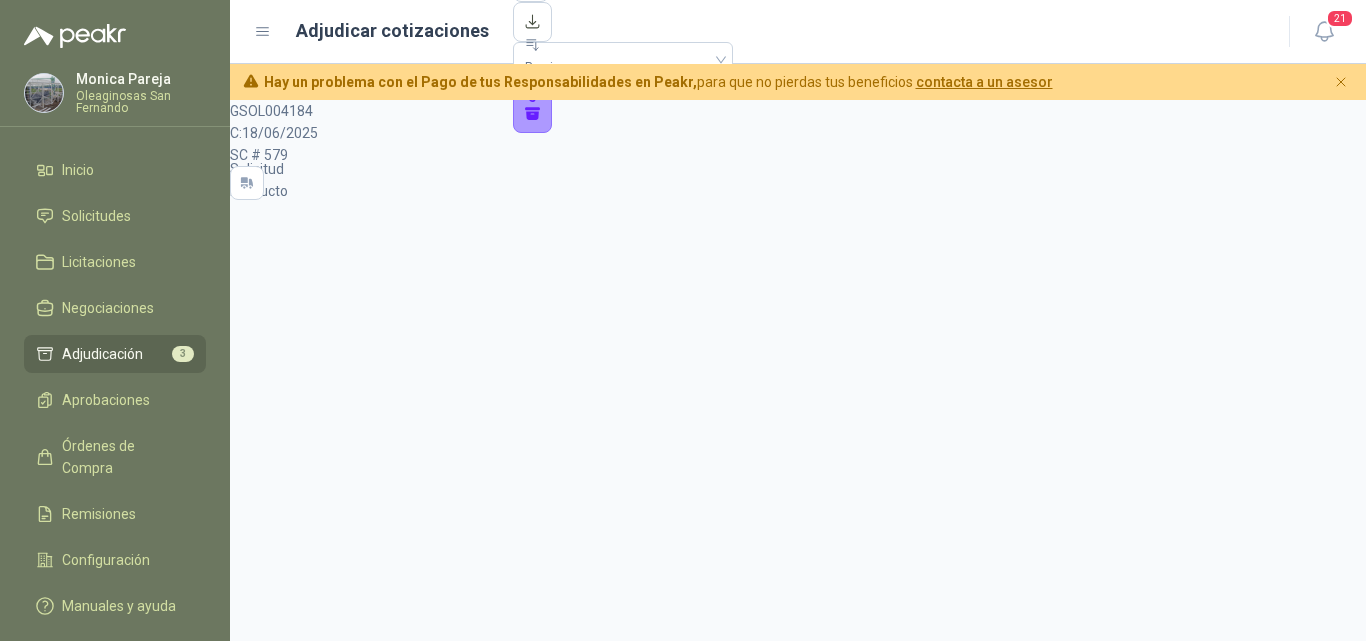 scroll, scrollTop: 0, scrollLeft: 0, axis: both 